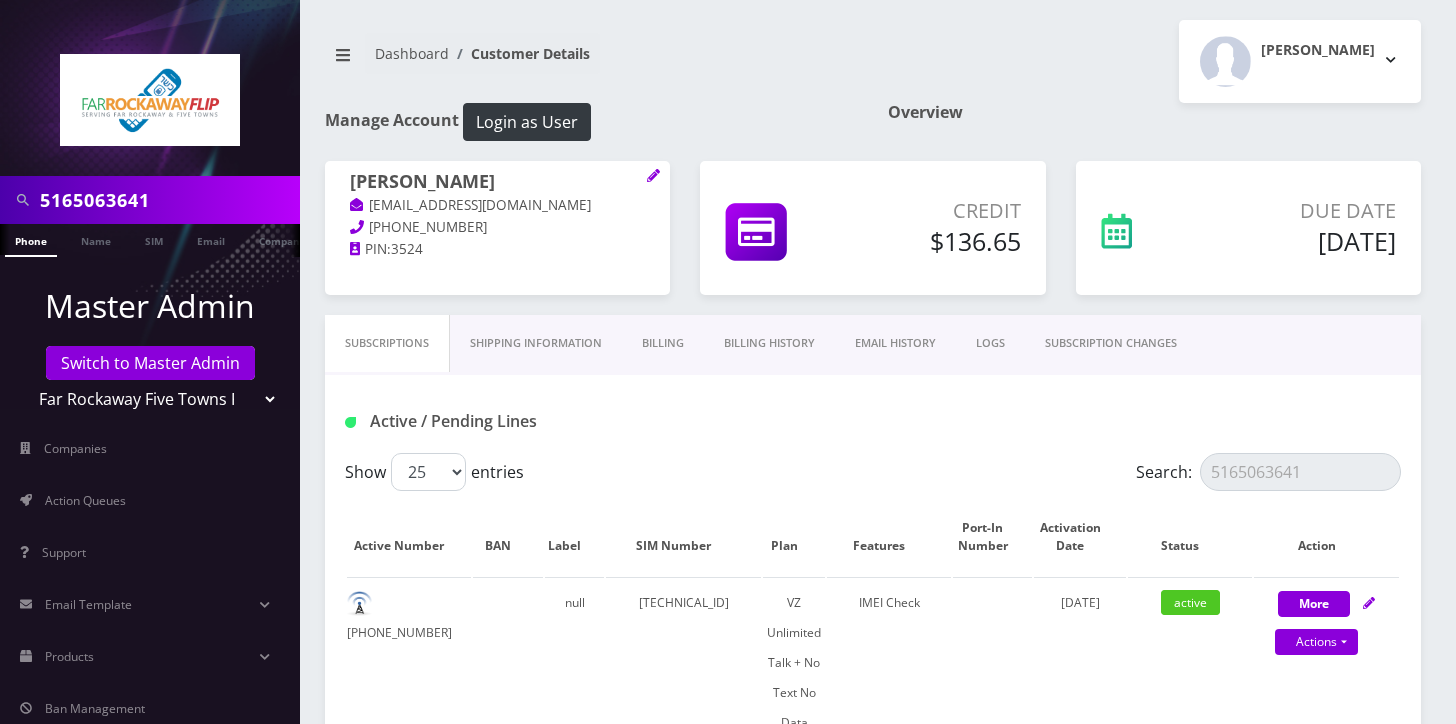scroll, scrollTop: 0, scrollLeft: 0, axis: both 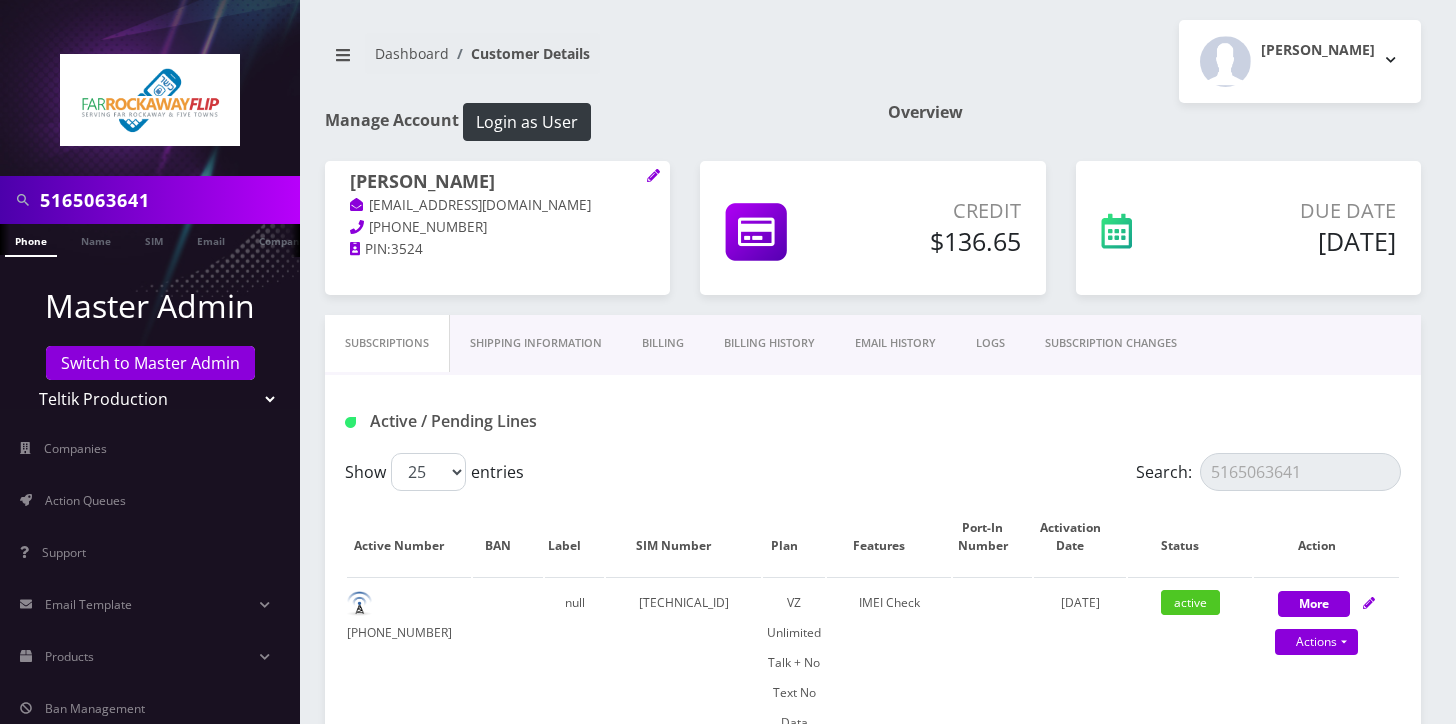click on "Teltik Production
My Link Mobile
VennMobile
Unlimited Advanced LTE
Rexing Inc
DeafCell LLC
OneTouch GPS
Diamond Wireless LLC
All Choice Connect
Amcest Corp
IoT
Shluchim Assist
ConnectED Mobile
Innovative Communications
Home Away Secure
SIM Call Connecten Internet Rauch" at bounding box center [150, 399] 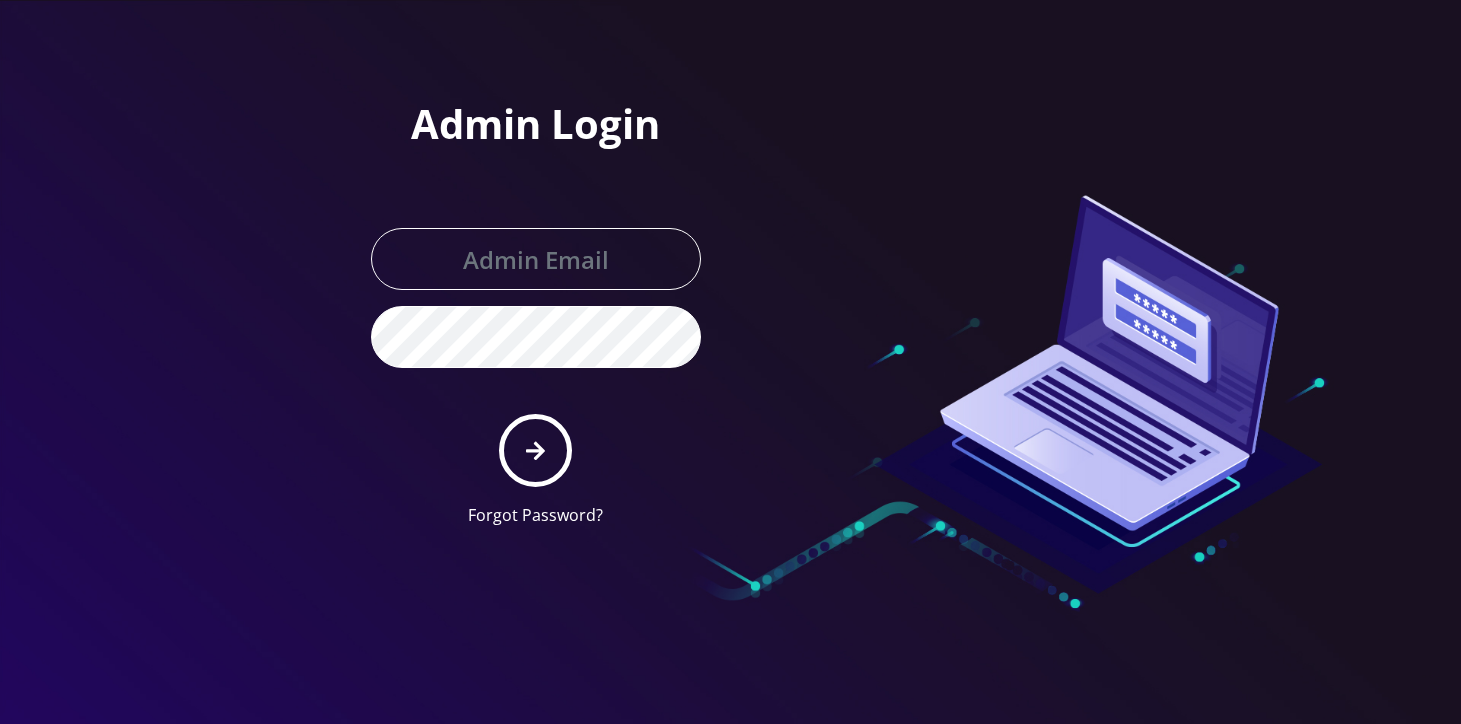 scroll, scrollTop: 0, scrollLeft: 0, axis: both 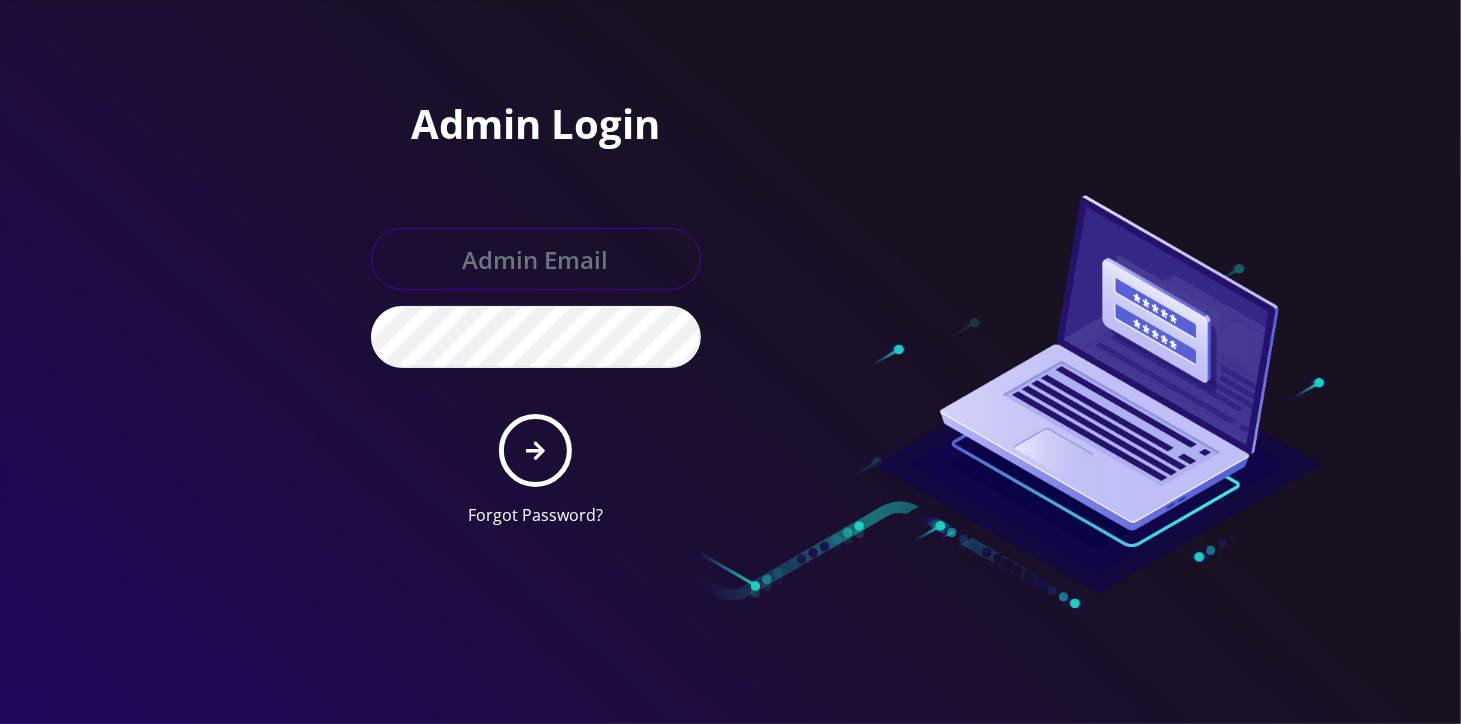 type on "[EMAIL_ADDRESS][DOMAIN_NAME]" 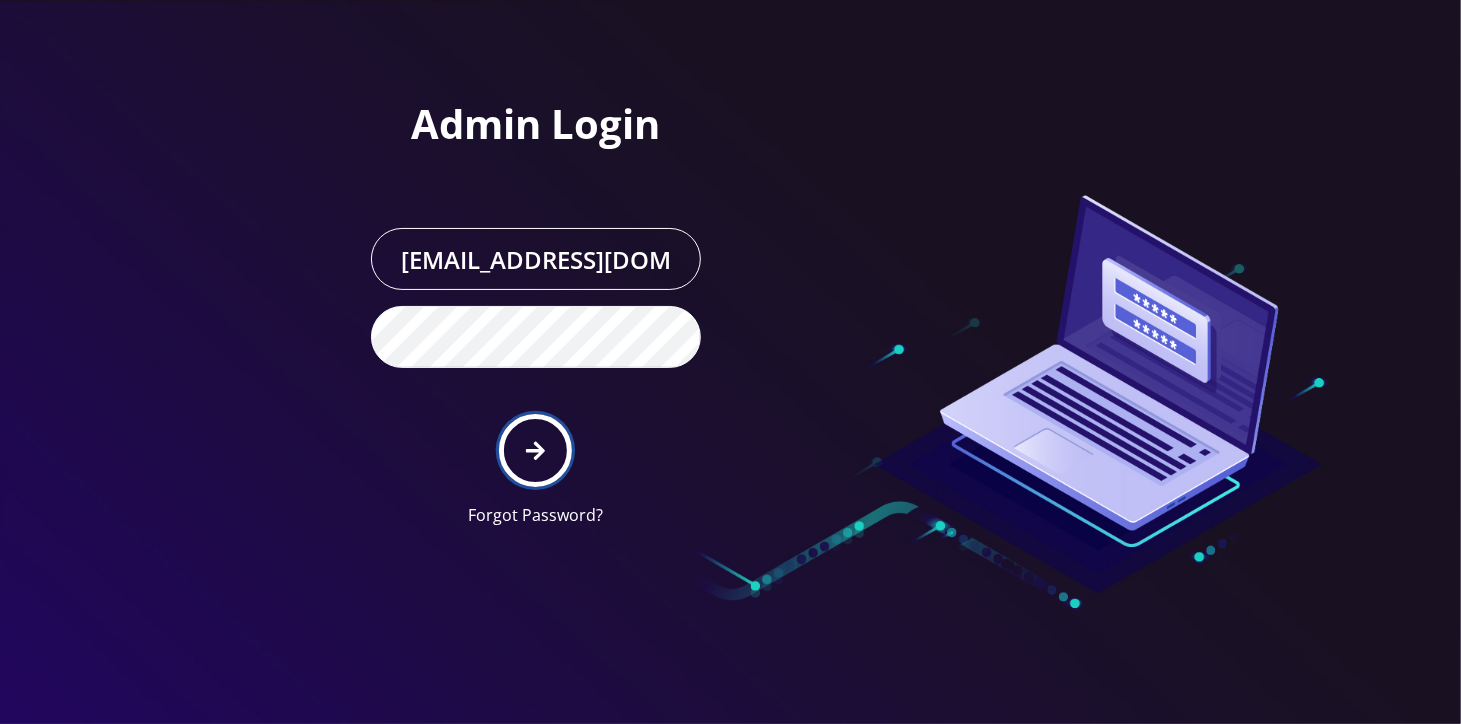 click 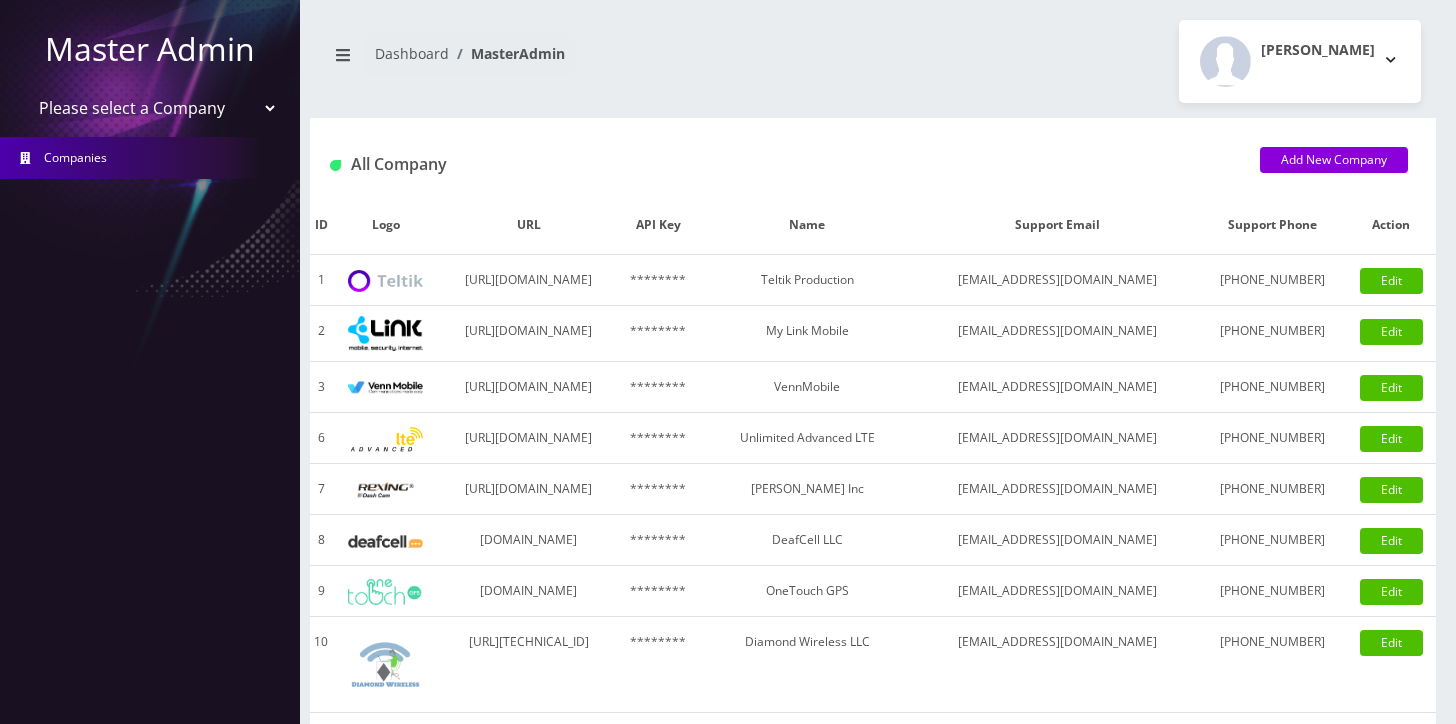 scroll, scrollTop: 0, scrollLeft: 0, axis: both 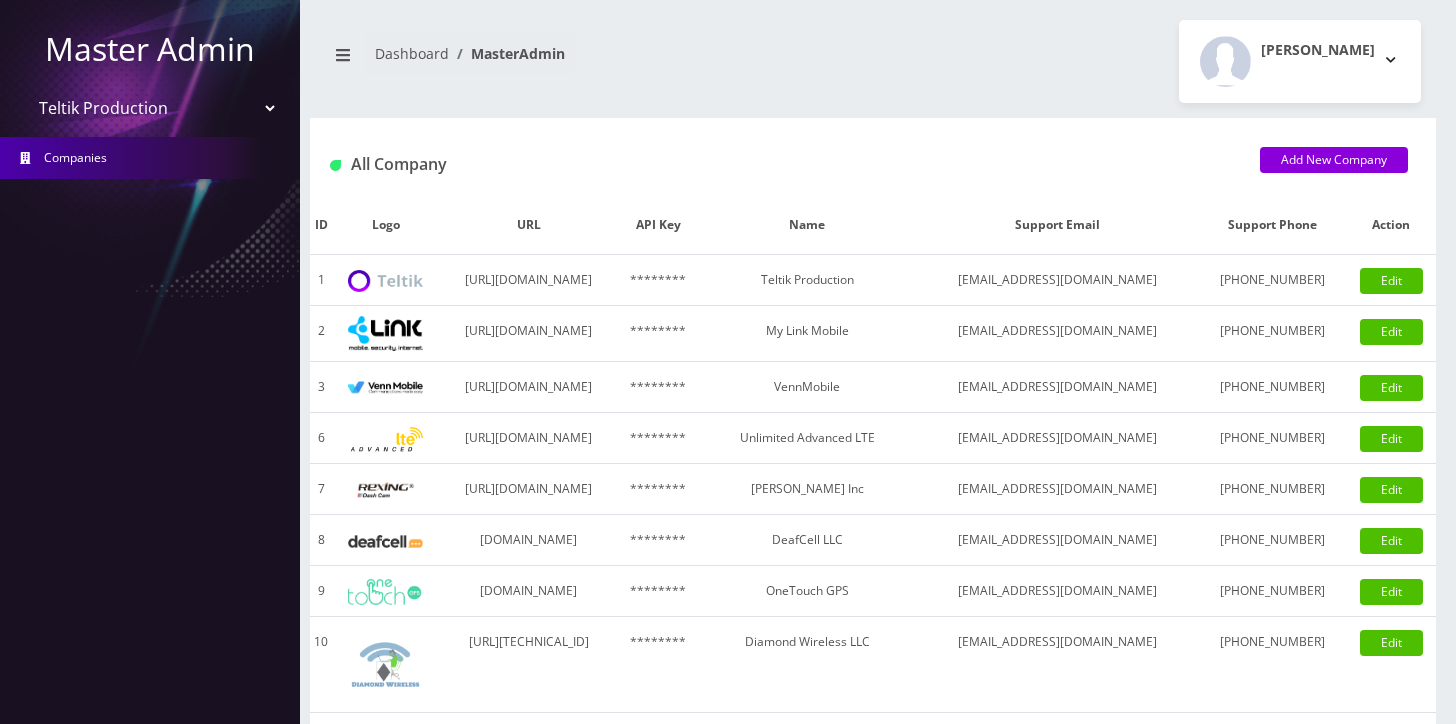 click on "Please select a Company
Teltik Production
My Link Mobile
VennMobile
Unlimited Advanced LTE
Rexing Inc
DeafCell LLC
OneTouch GPS
Diamond Wireless LLC
All Choice Connect
Amcest Corp
IoT
Shluchim Assist
ConnectED Mobile
Innovative Communications
Home Away Secure SIM Call" at bounding box center (150, 108) 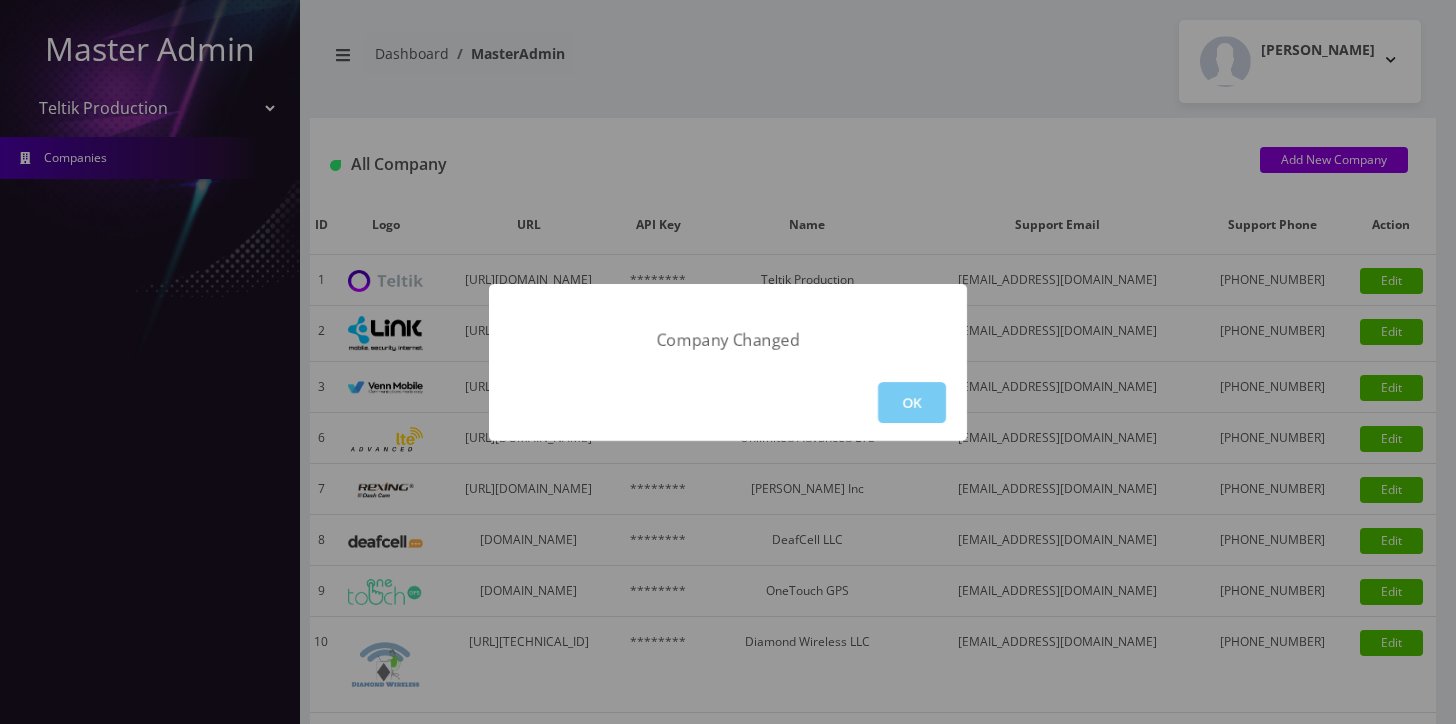 click on "OK" at bounding box center [912, 402] 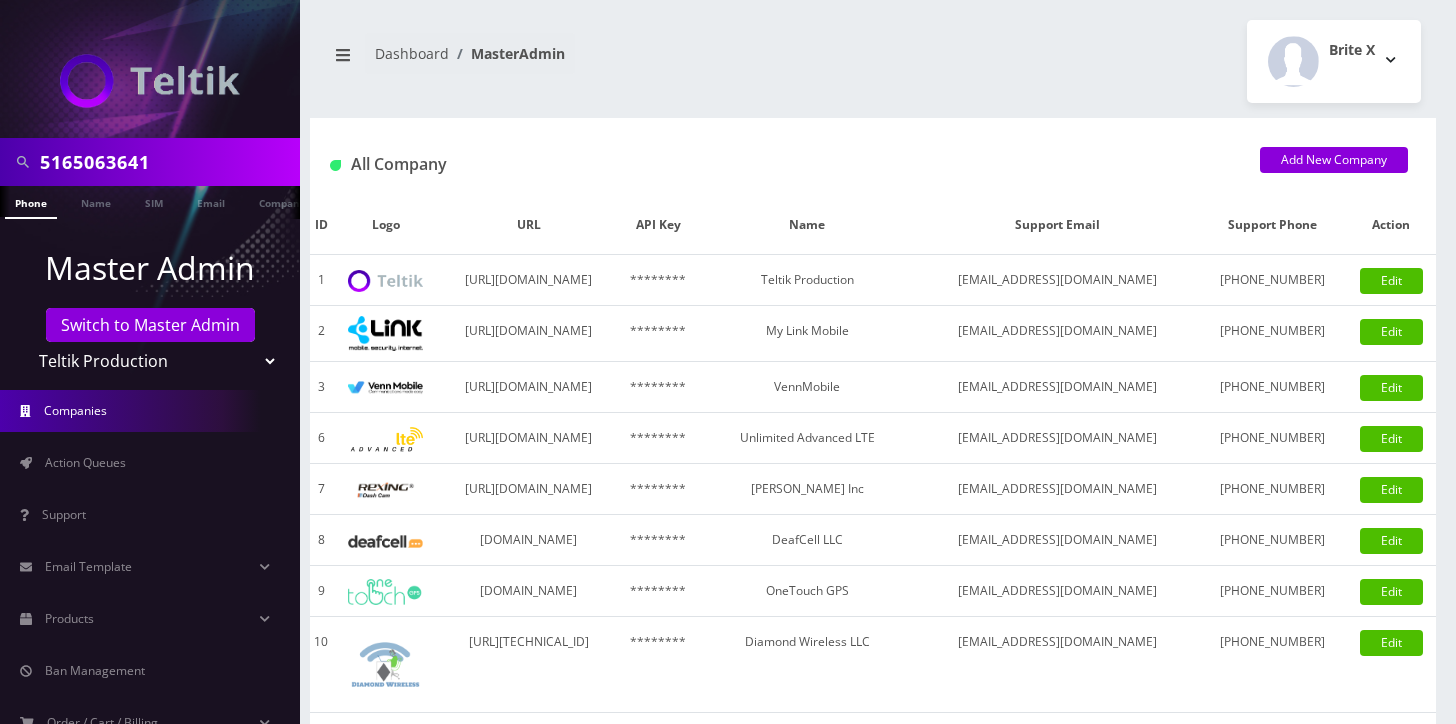 click on "5165063641" at bounding box center [167, 162] 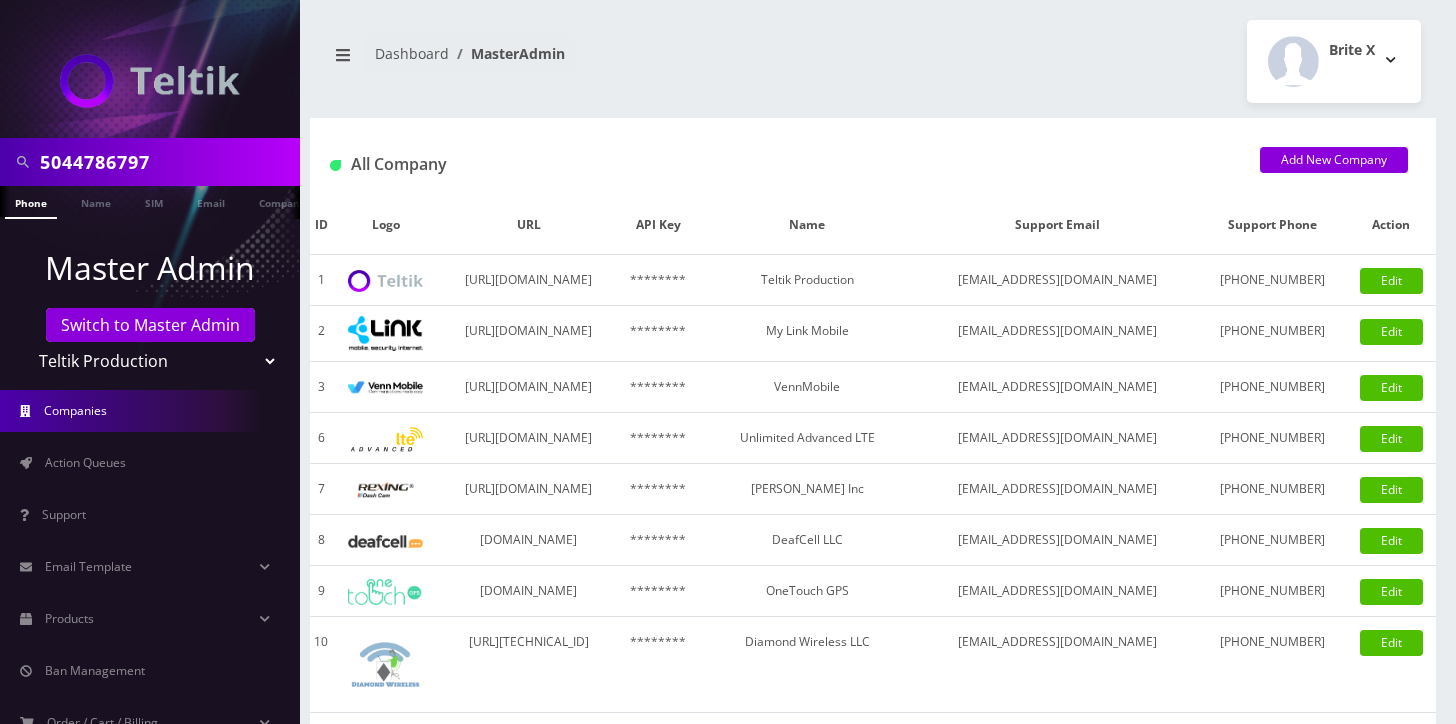 type on "5044786797" 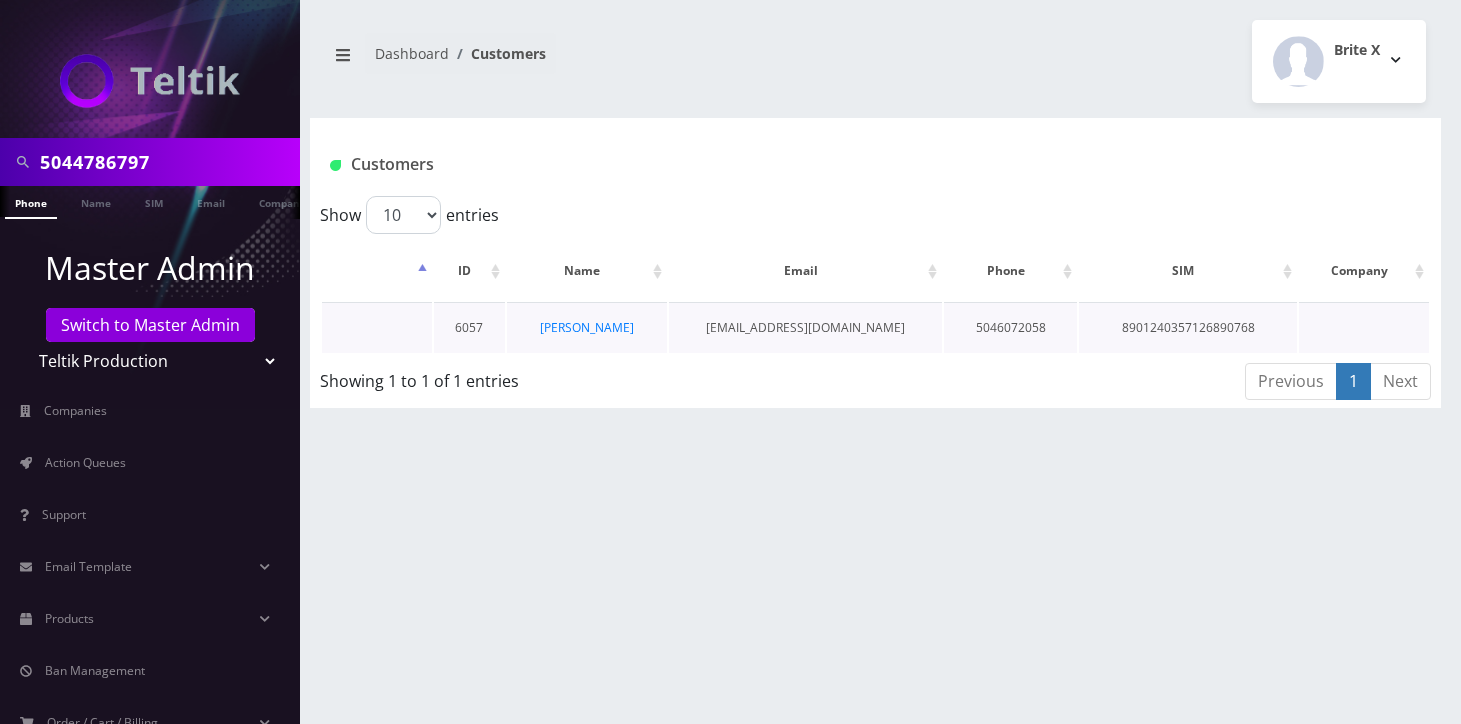 scroll, scrollTop: 0, scrollLeft: 0, axis: both 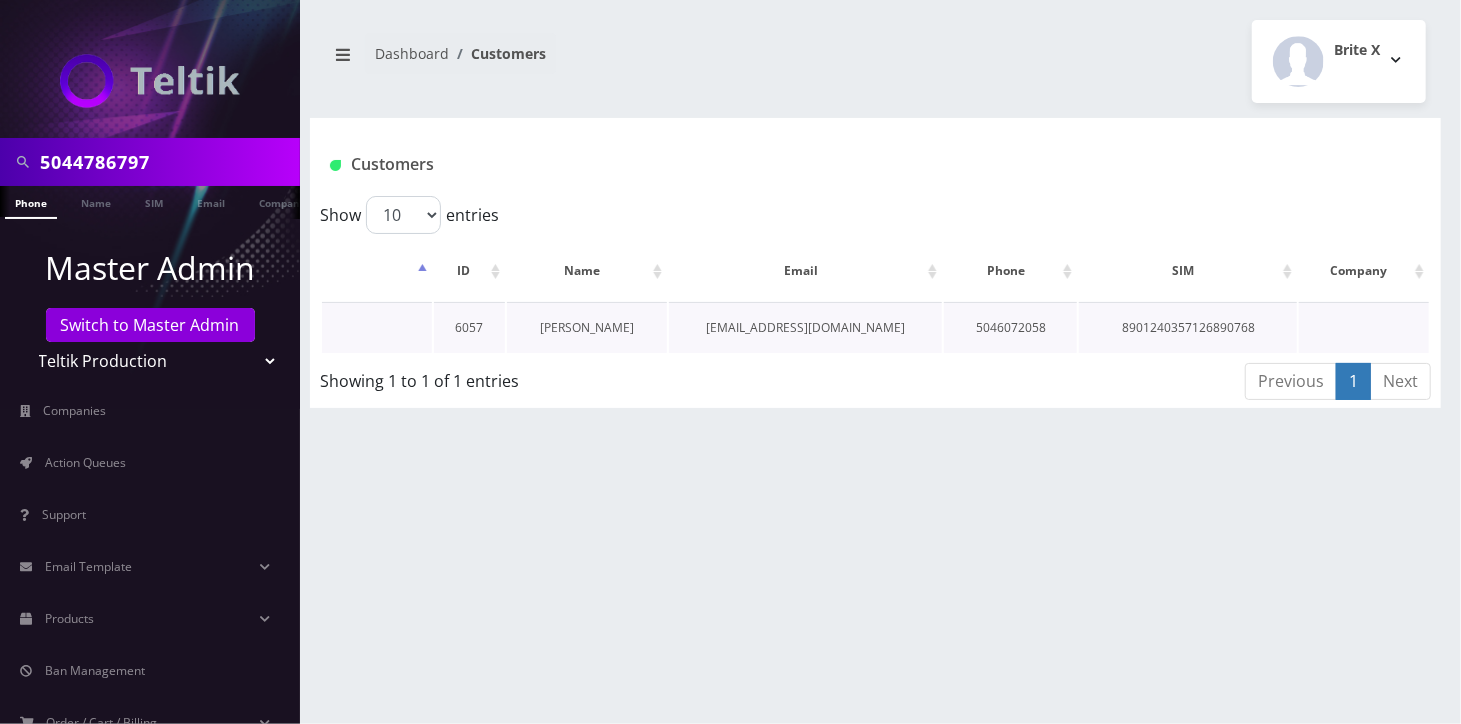 click on "[PERSON_NAME]" at bounding box center (587, 327) 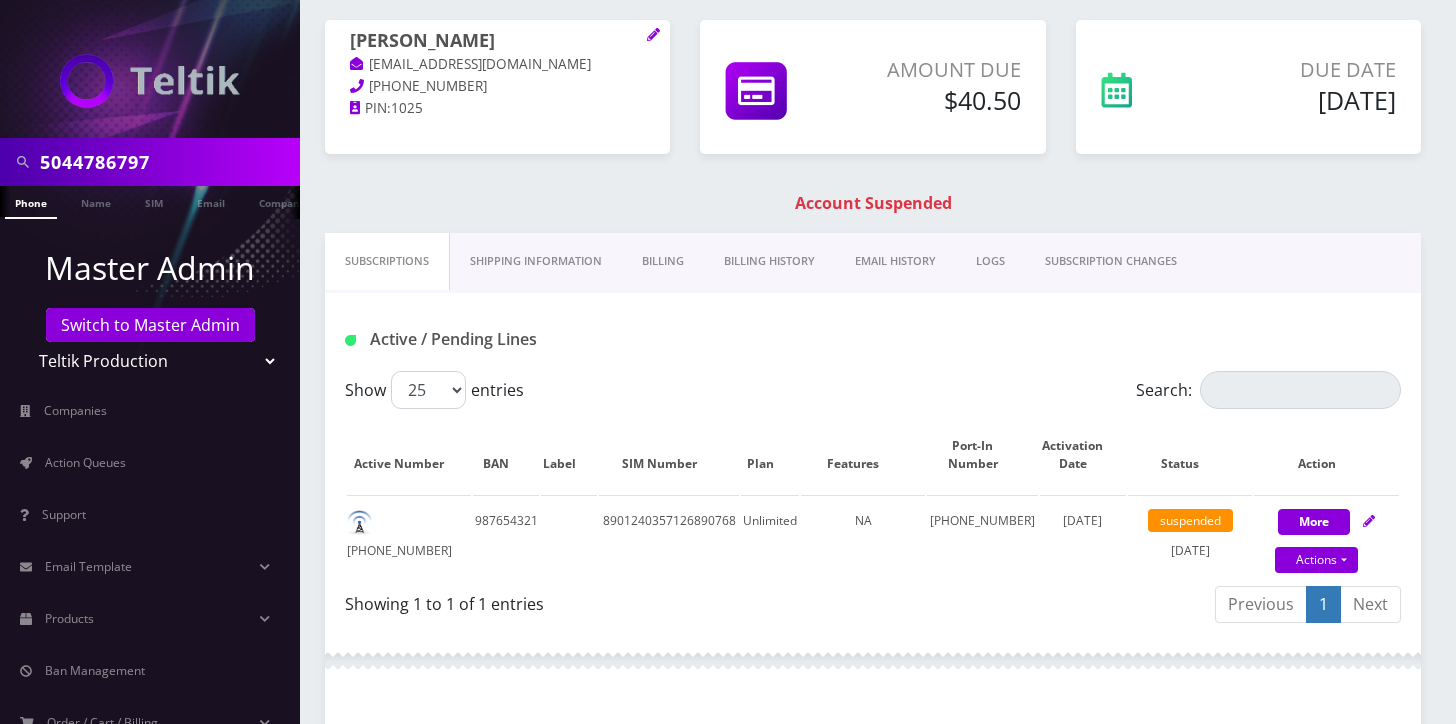 scroll, scrollTop: 133, scrollLeft: 0, axis: vertical 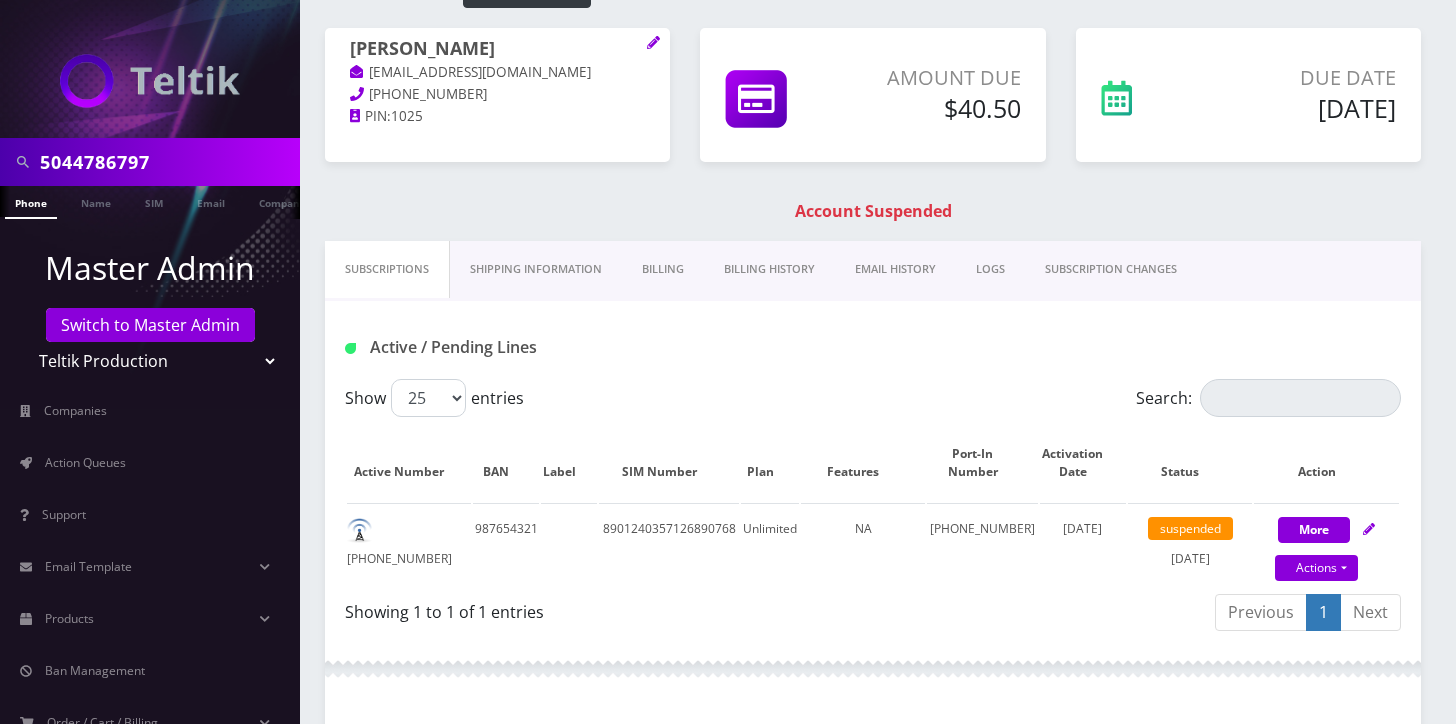 click on "Billing History" at bounding box center (769, 269) 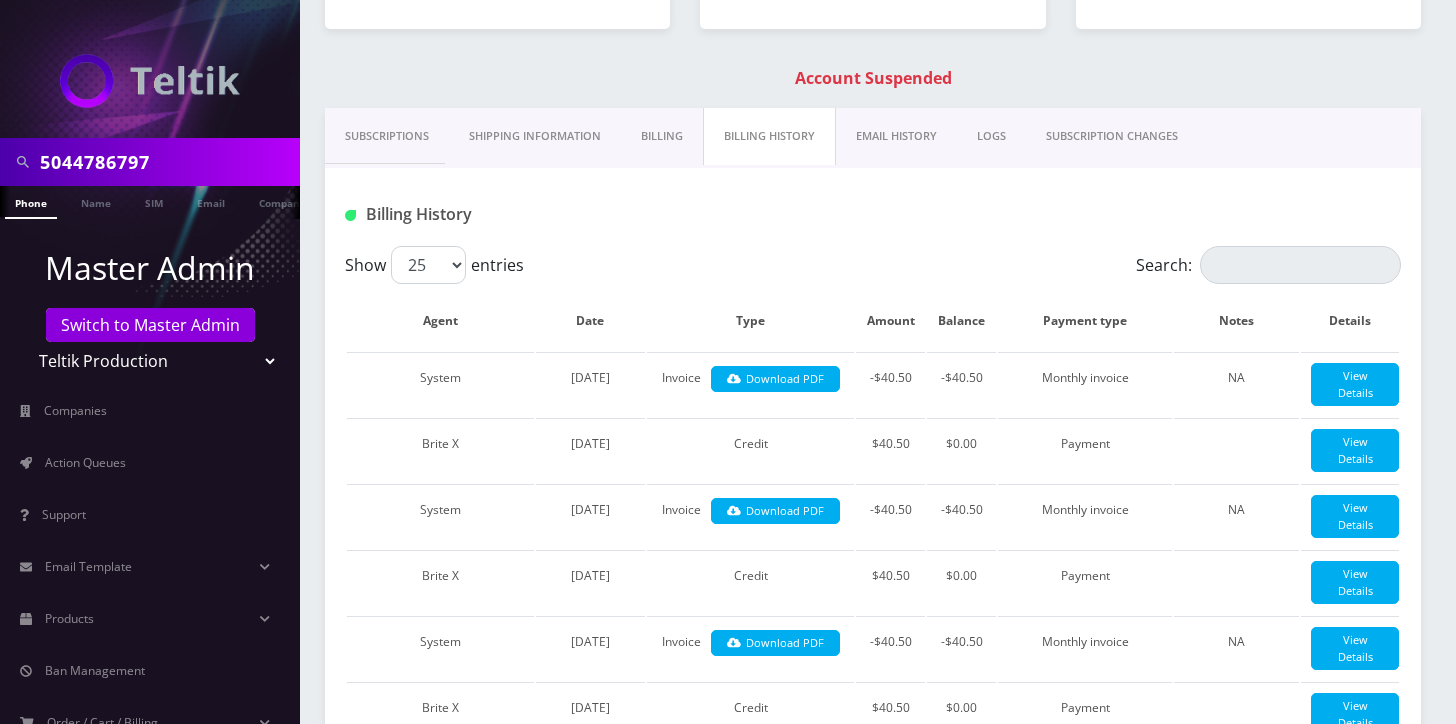 scroll, scrollTop: 0, scrollLeft: 0, axis: both 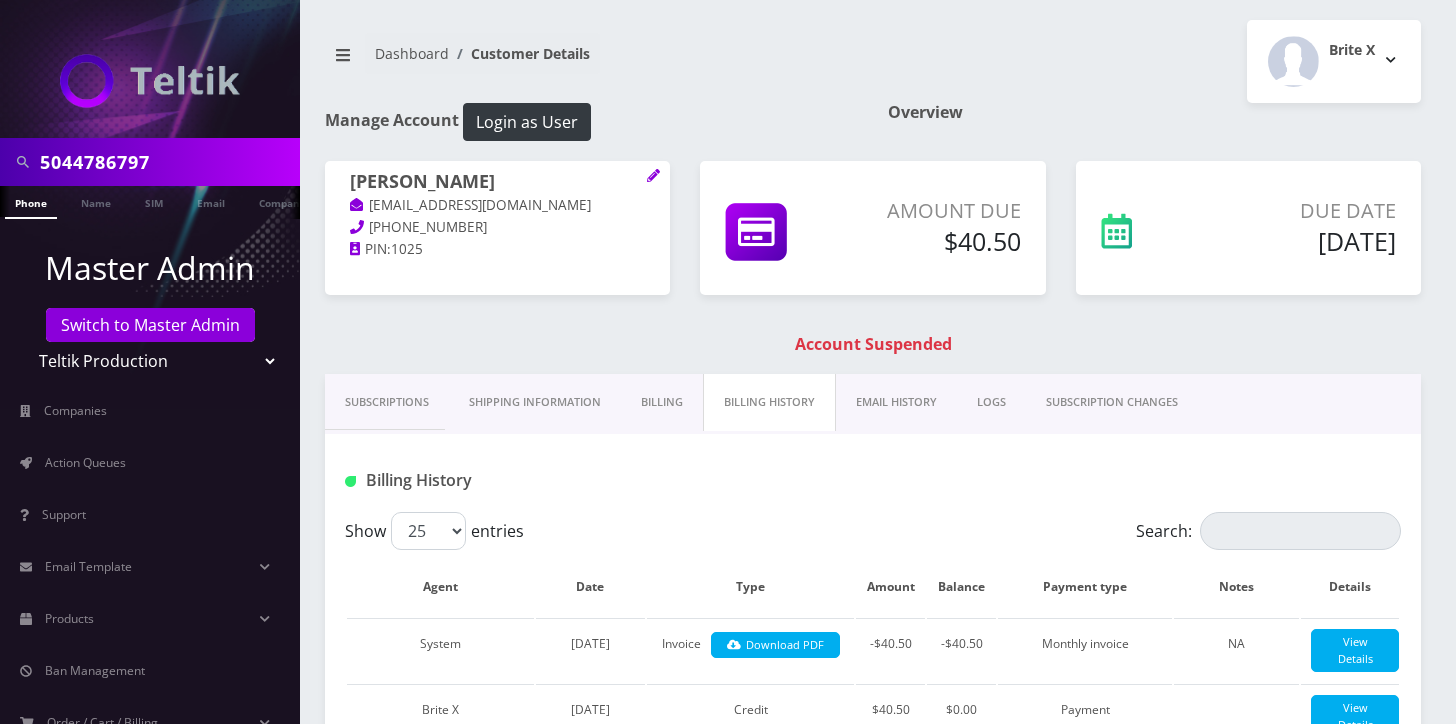 click on "Vincent Copelin
coplandvince689@gmail.com
504-607-2058
PIN: 1025
Amount Due
$40.50" at bounding box center (873, 267) 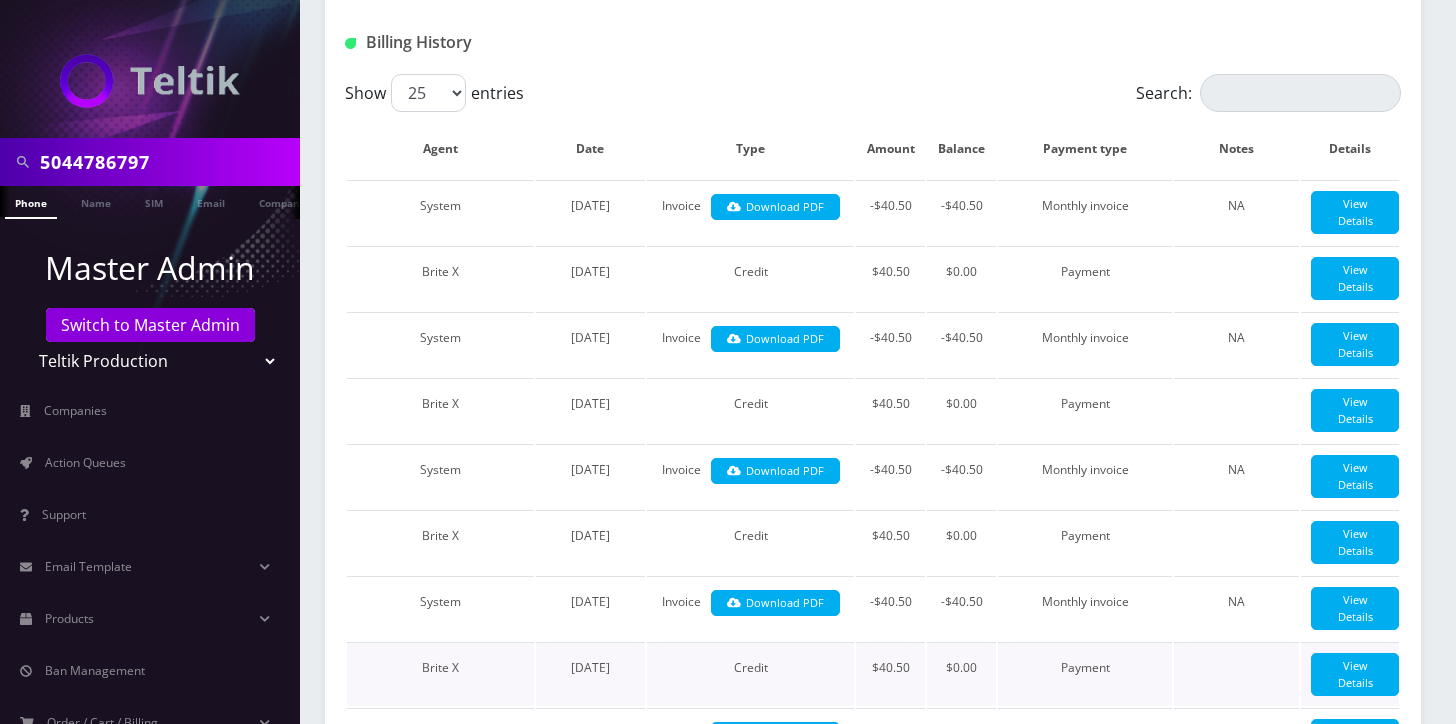 scroll, scrollTop: 0, scrollLeft: 0, axis: both 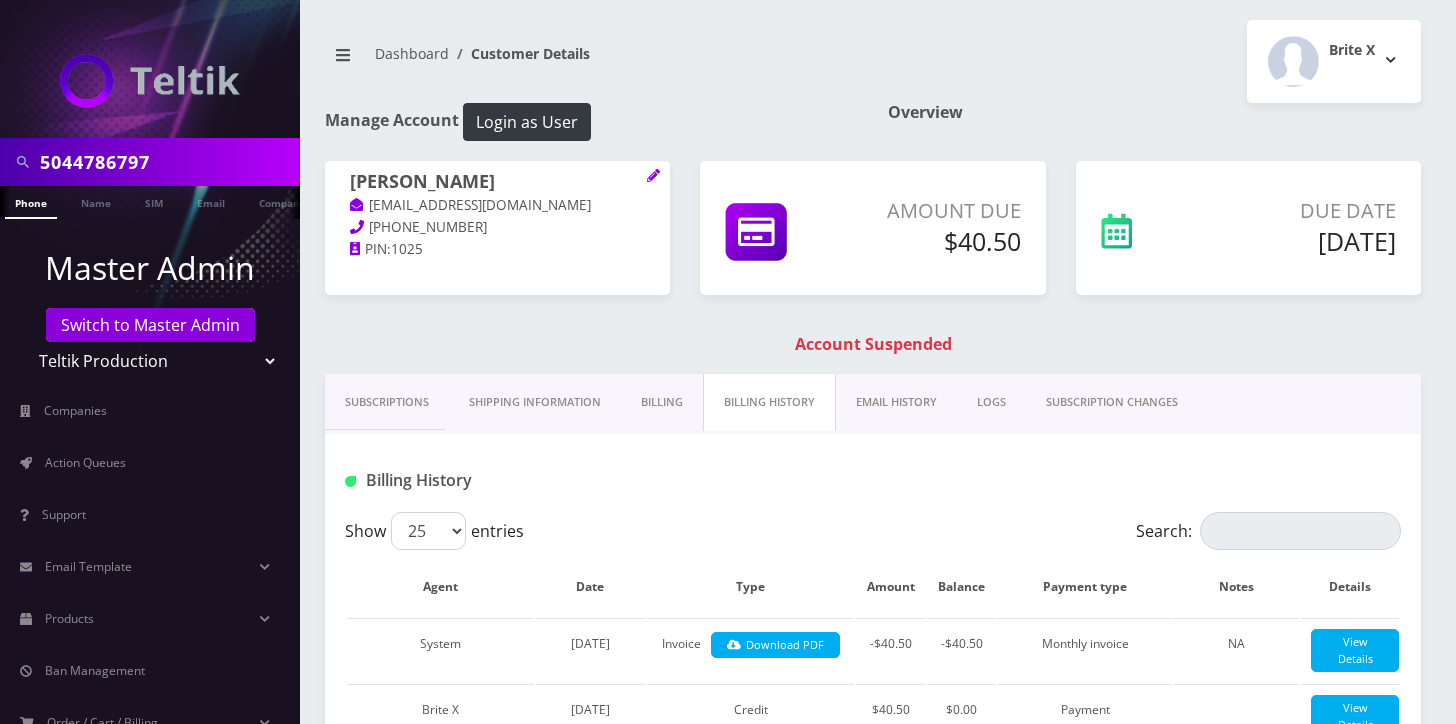 click on "Subscriptions" at bounding box center (387, 402) 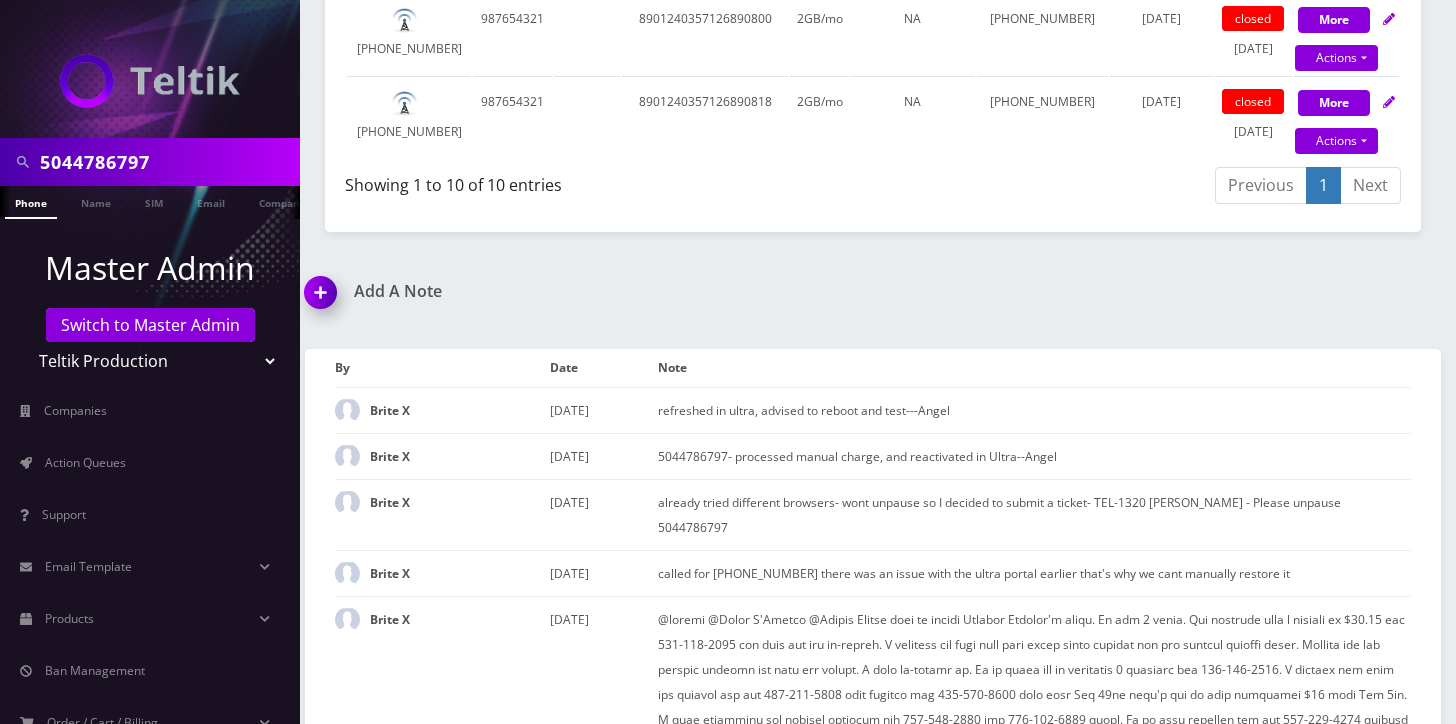 scroll, scrollTop: 2133, scrollLeft: 0, axis: vertical 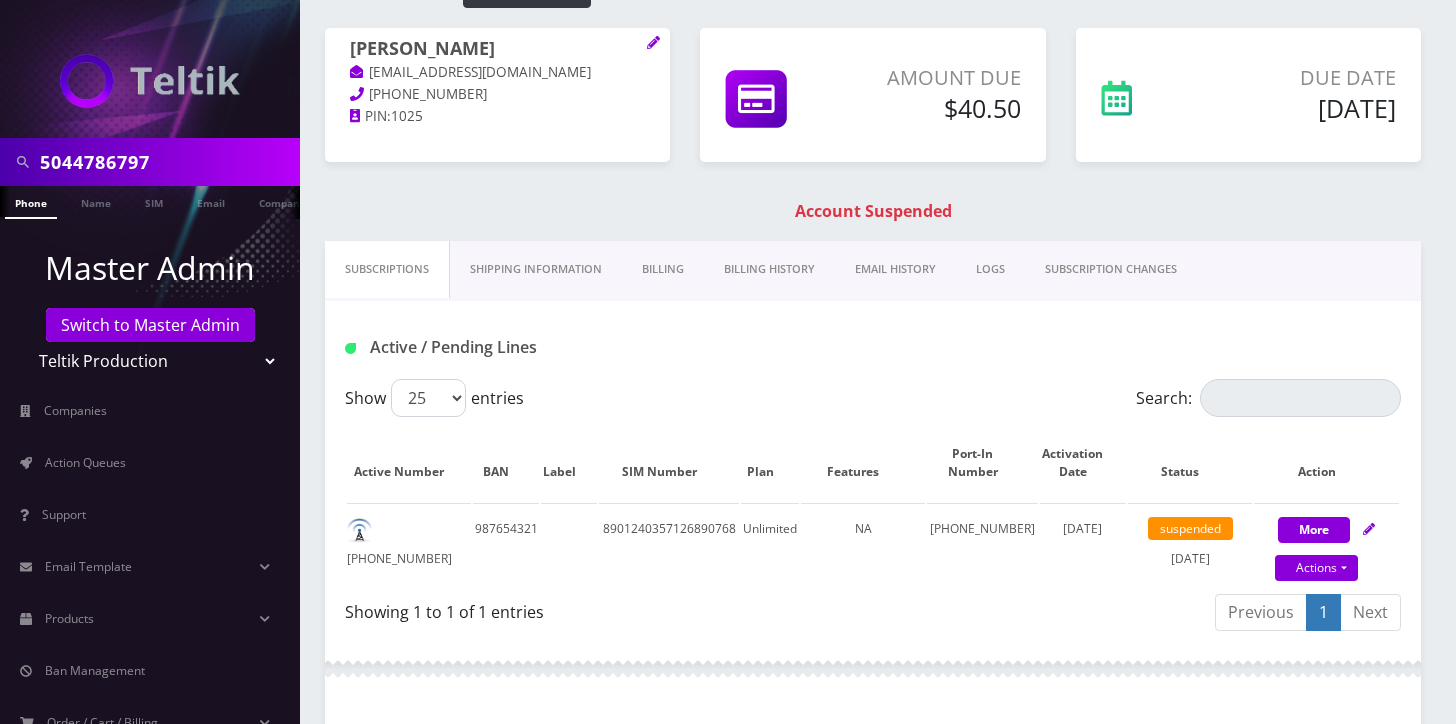 click on "Billing" at bounding box center [663, 269] 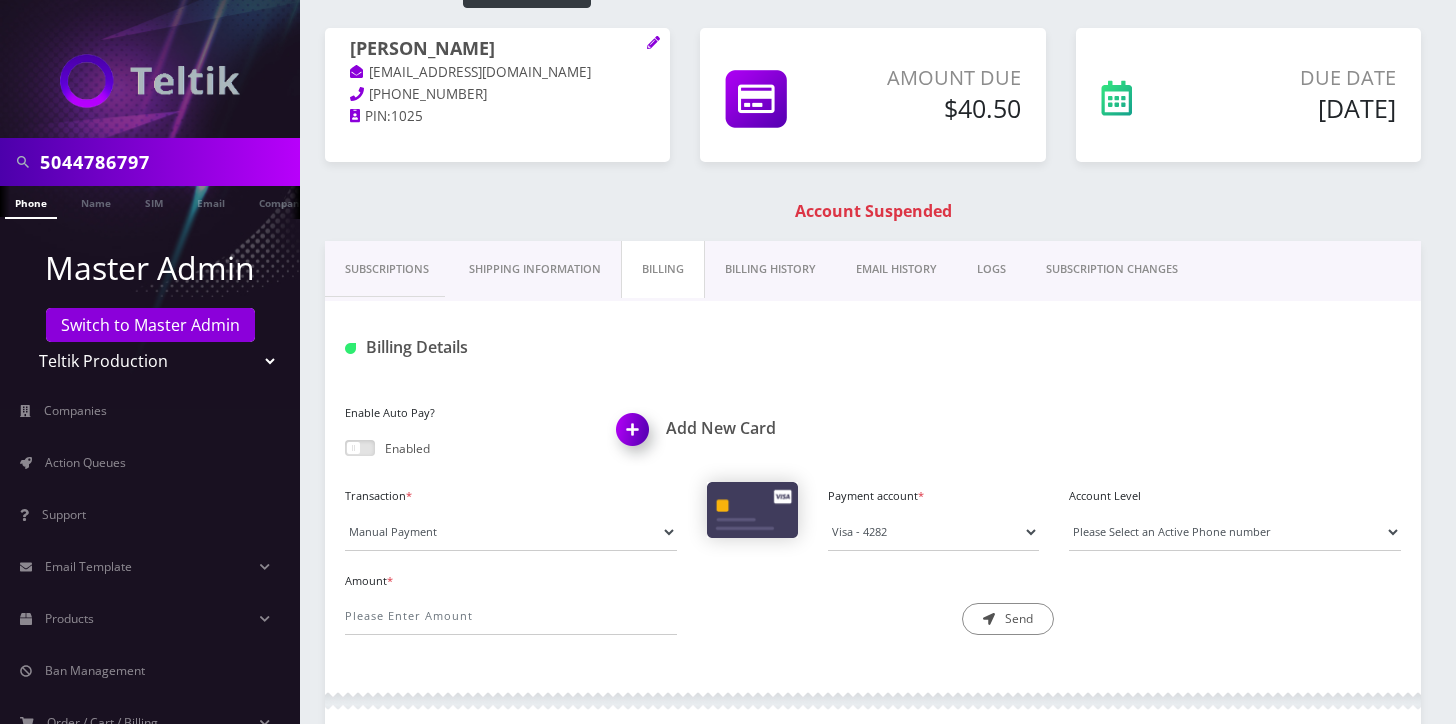click on "Billing History" at bounding box center (770, 269) 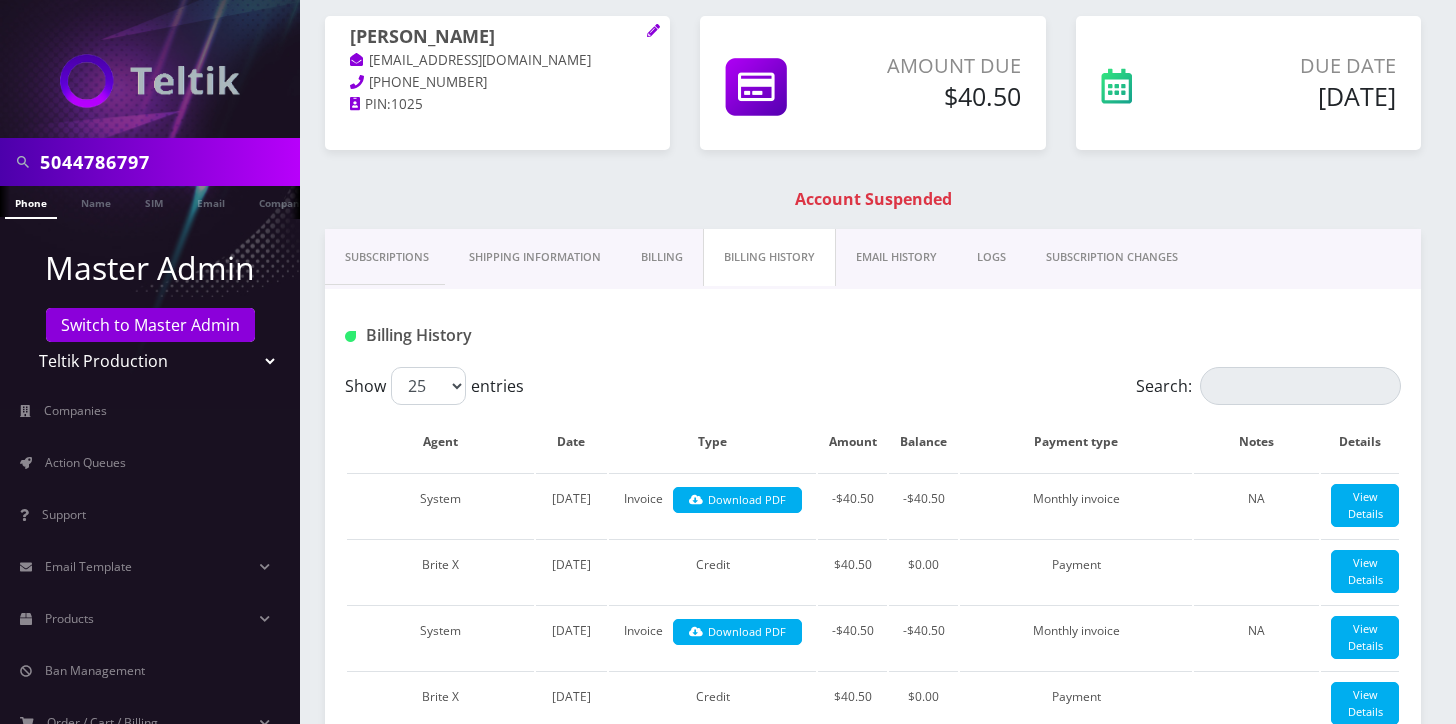 scroll, scrollTop: 0, scrollLeft: 0, axis: both 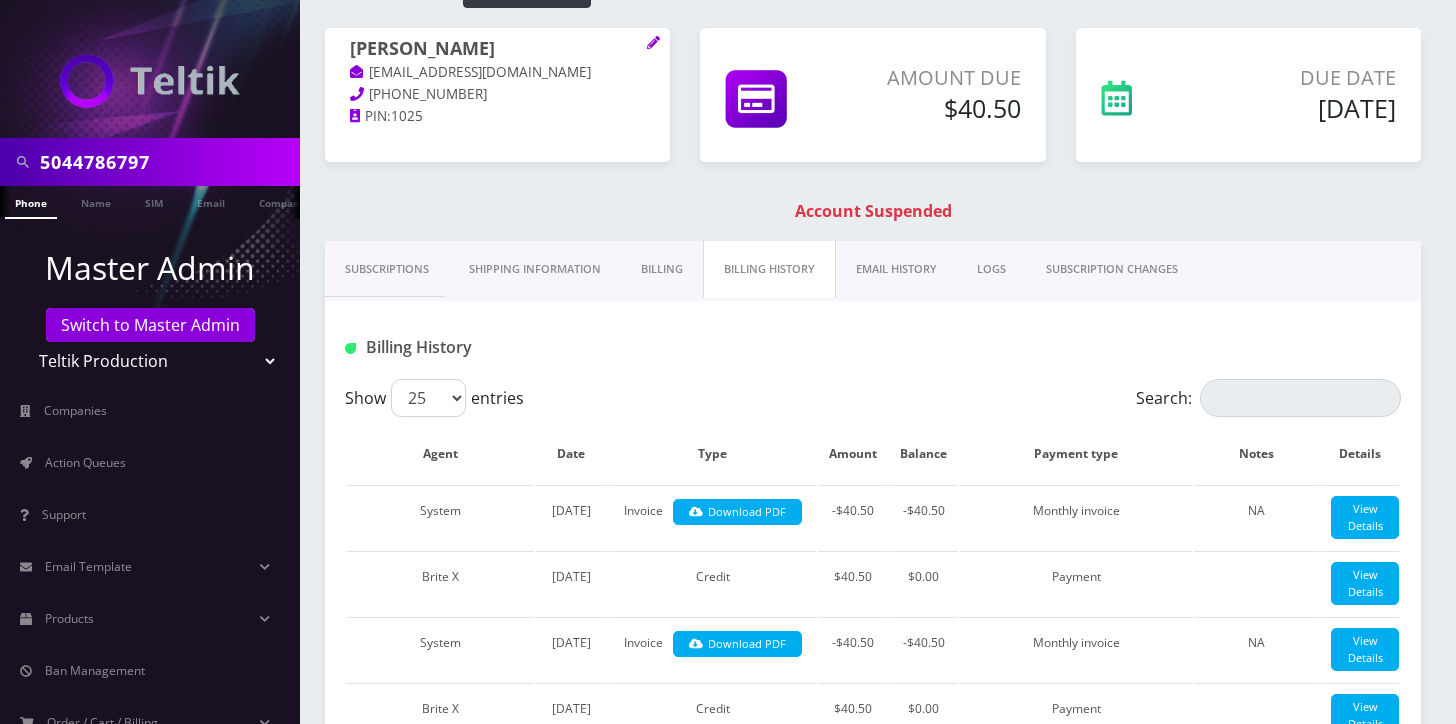 click on "Billing" at bounding box center (662, 269) 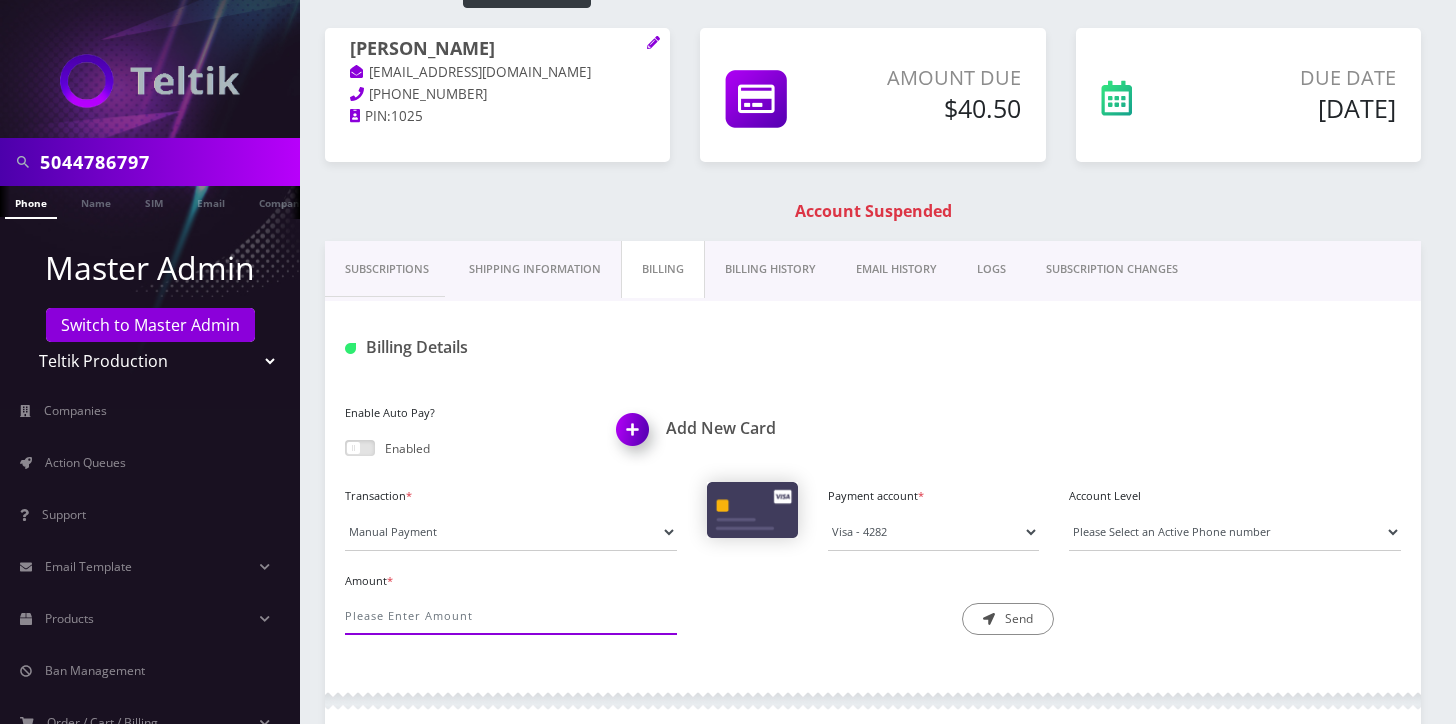 click on "Amount   *" at bounding box center [511, 616] 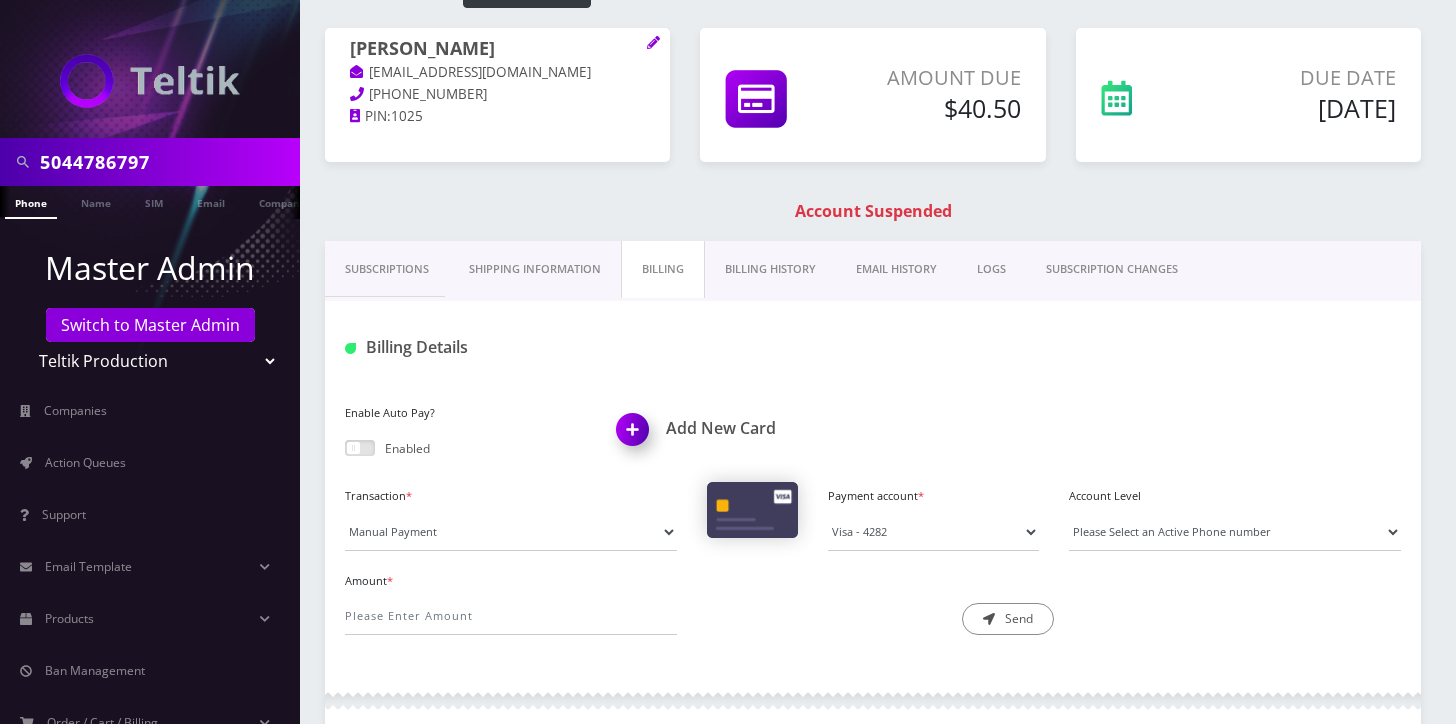 click on "Vincent Copelin
coplandvince689@gmail.com
504-607-2058
PIN: 1025
Amount Due
$40.50" at bounding box center [873, 134] 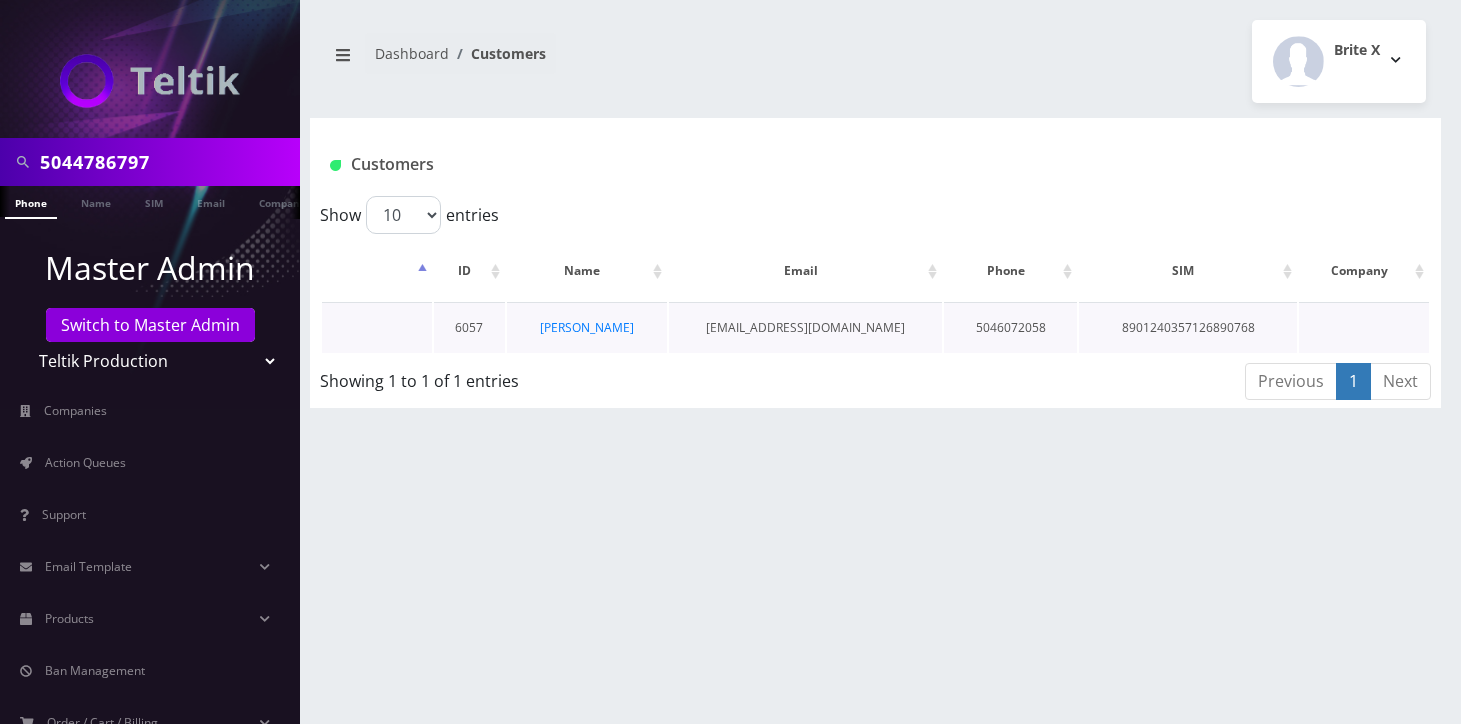 scroll, scrollTop: 0, scrollLeft: 0, axis: both 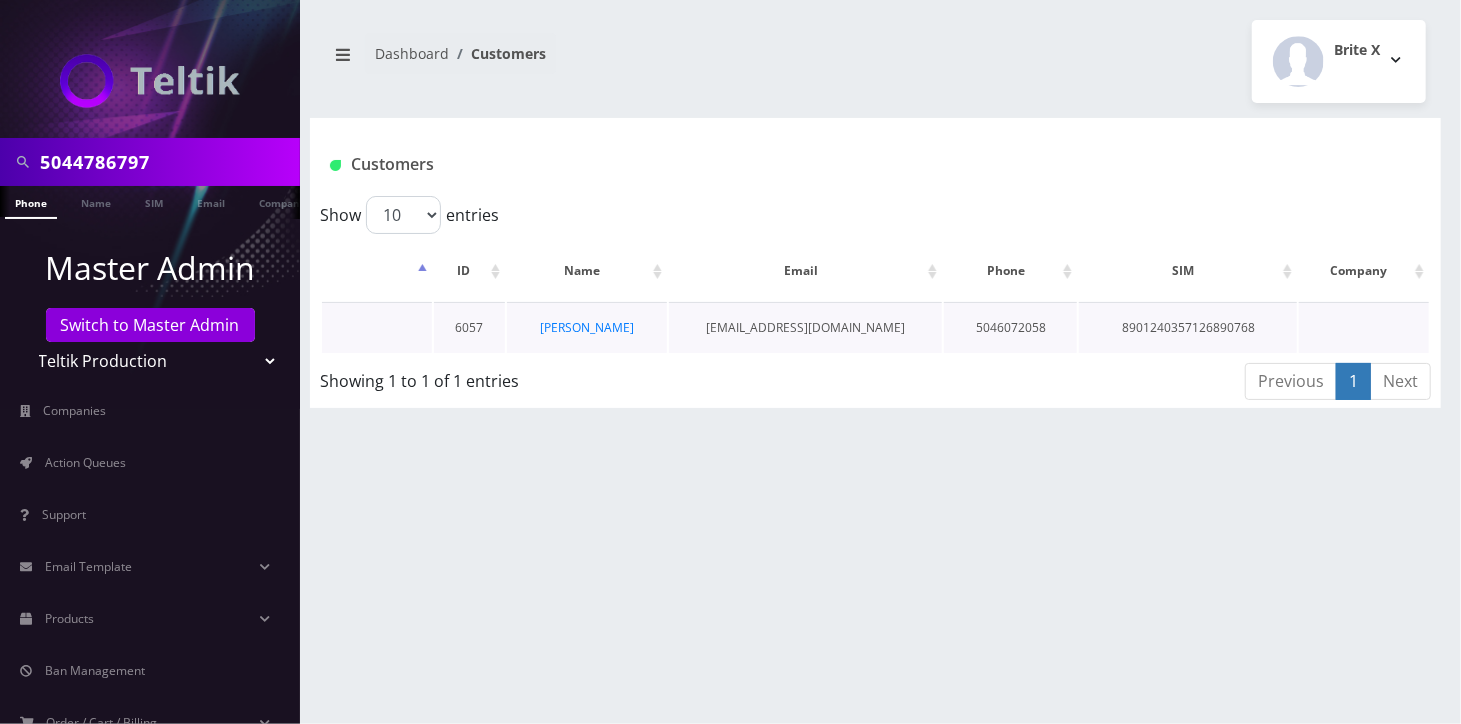 click on "[PERSON_NAME]" at bounding box center (587, 327) 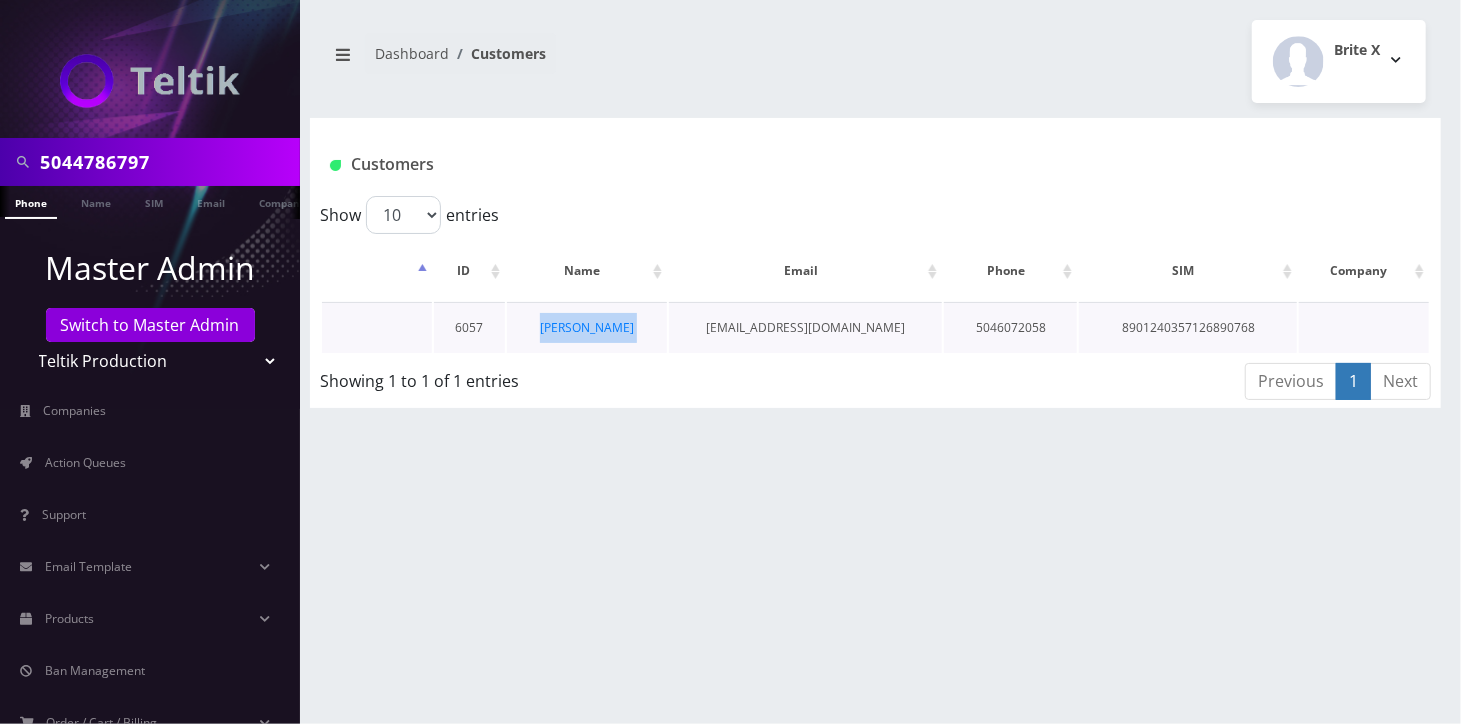 click on "[PERSON_NAME]" at bounding box center (587, 327) 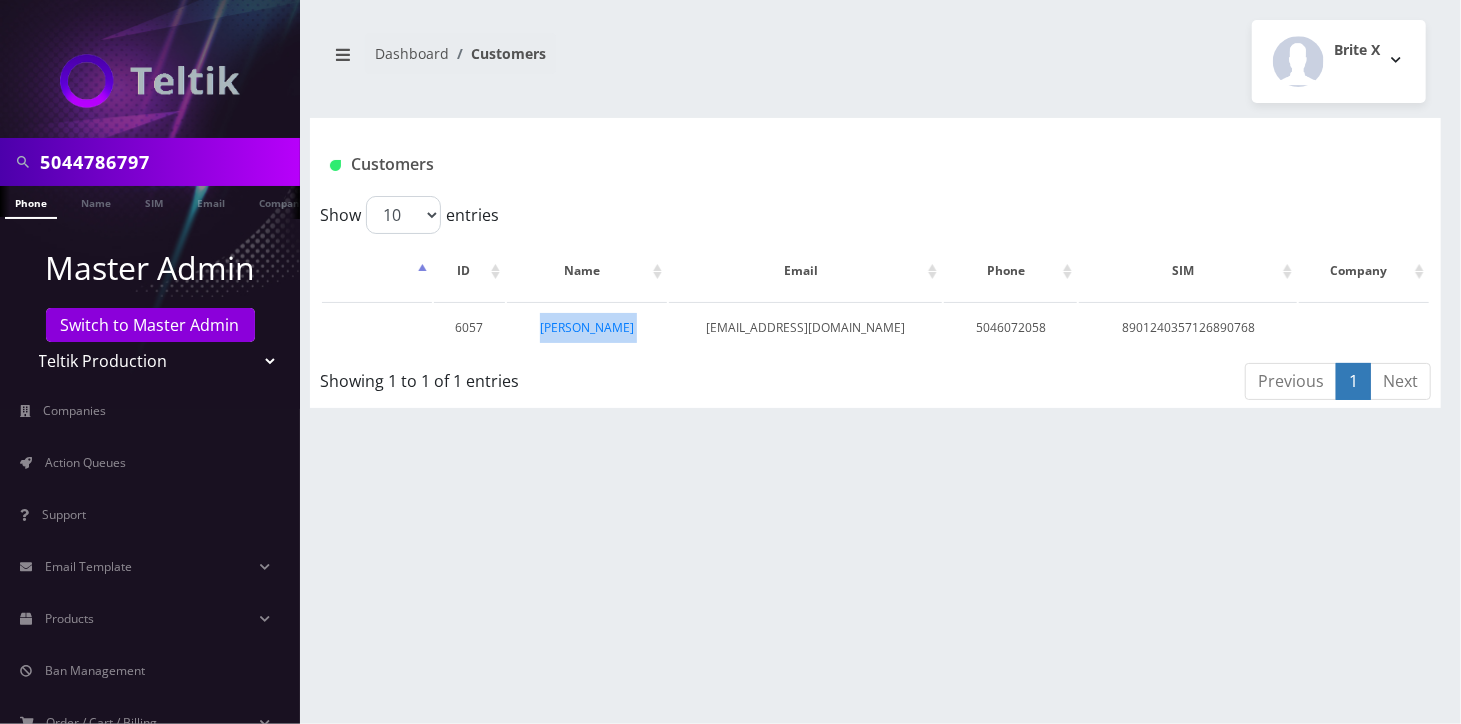 copy on "[PERSON_NAME]" 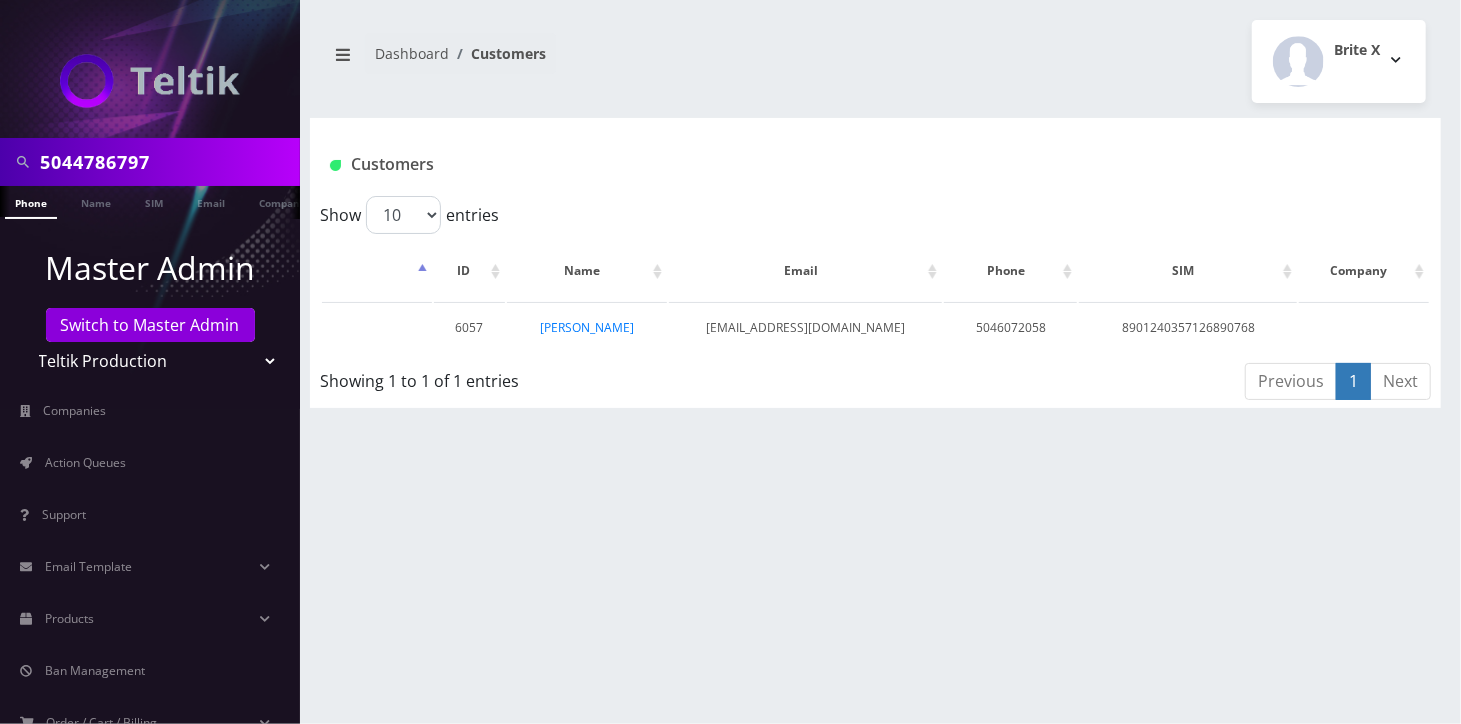 click on "5044786797" at bounding box center [167, 162] 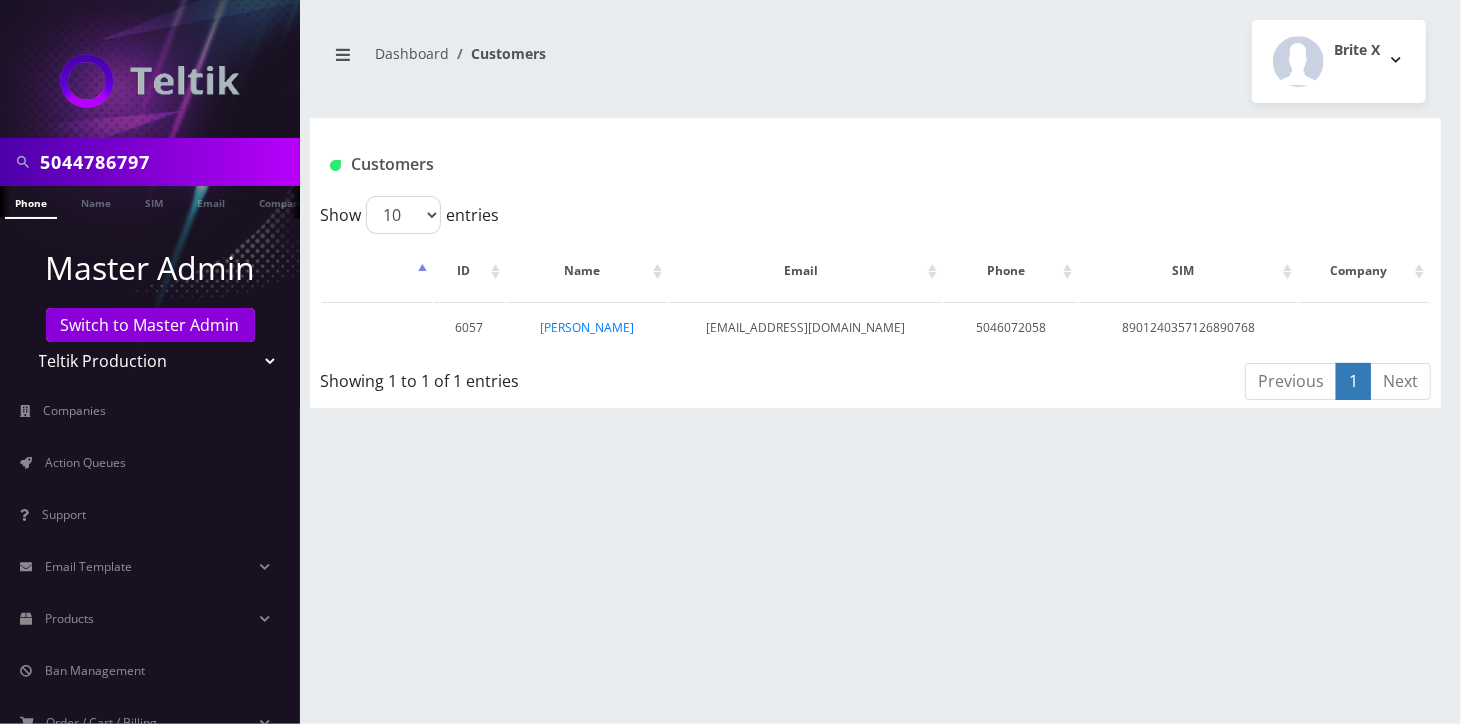 click on "5044786797
Phone
Name
SIM
Email
Company
Dashboard
Customers
Brite X" at bounding box center (875, 362) 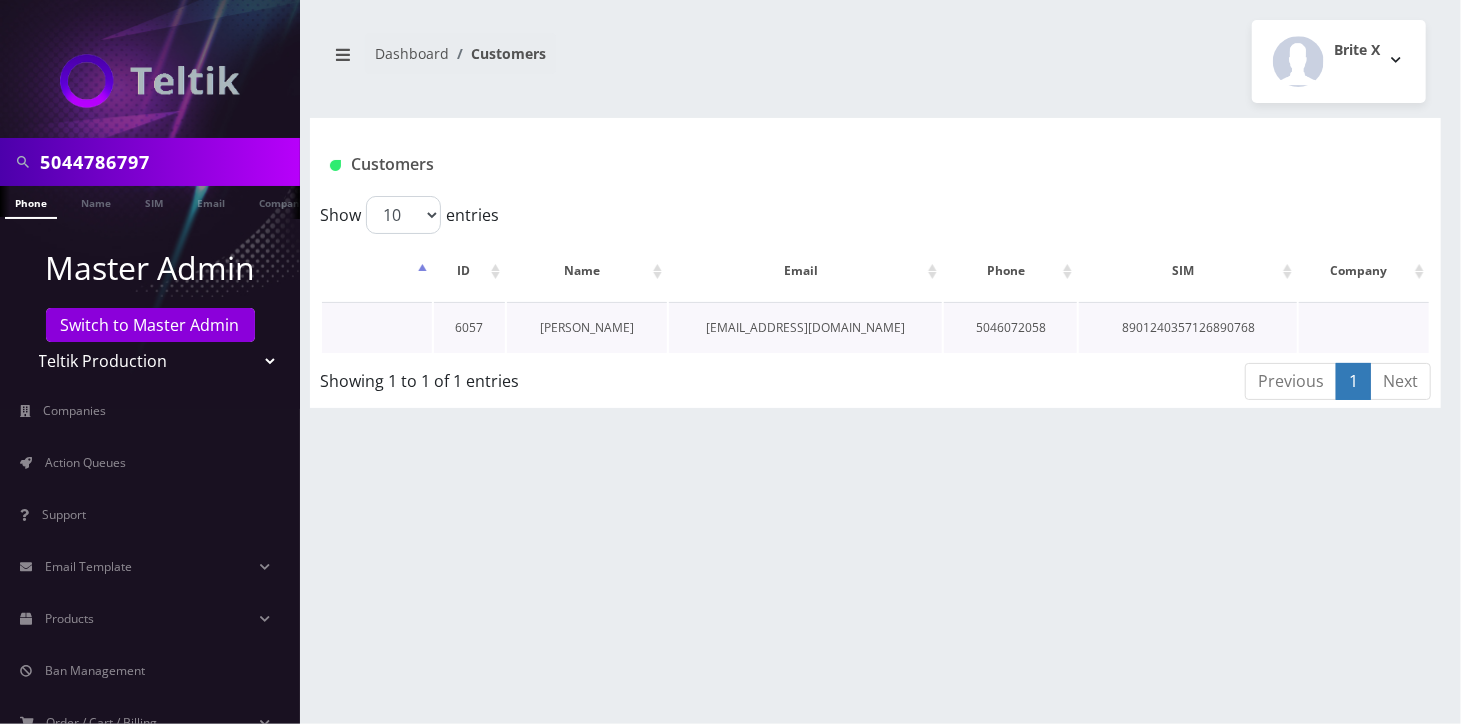 click on "Vincent Copelin" at bounding box center (587, 327) 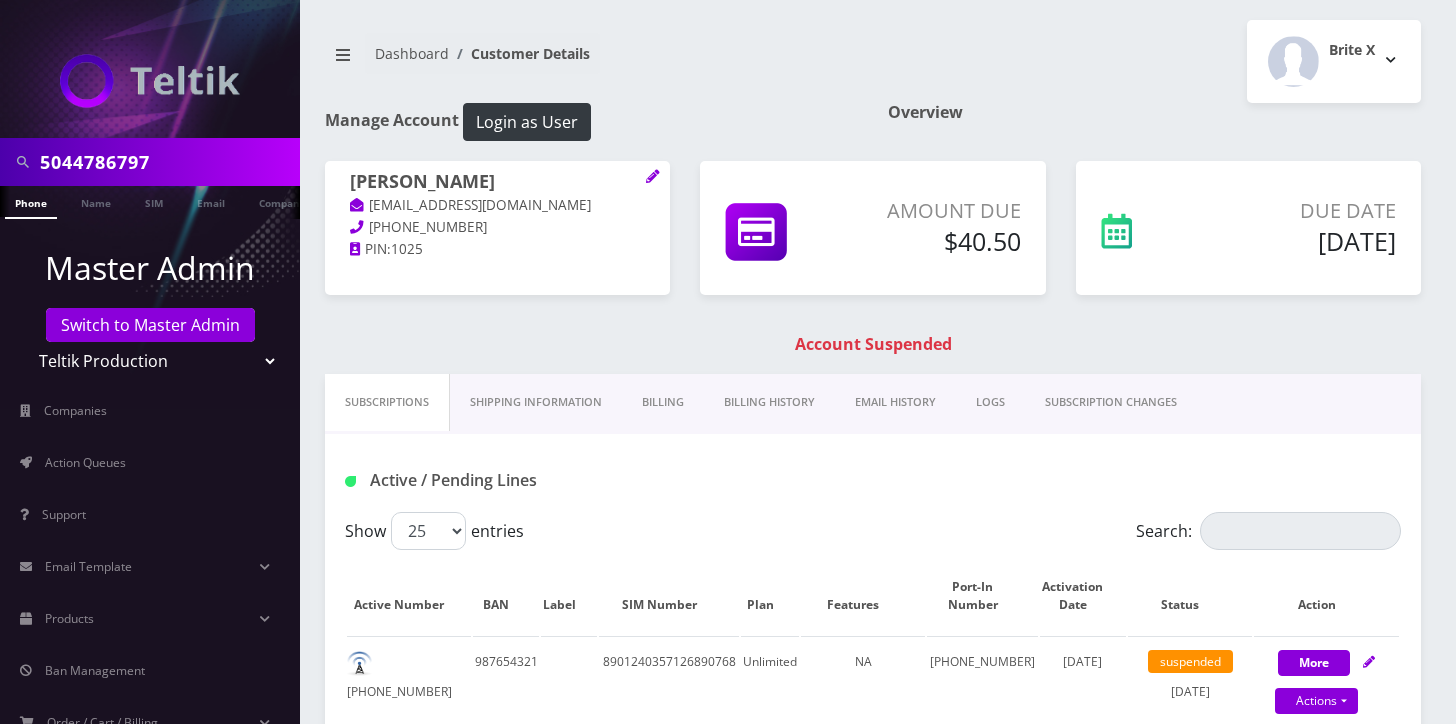 scroll, scrollTop: 0, scrollLeft: 0, axis: both 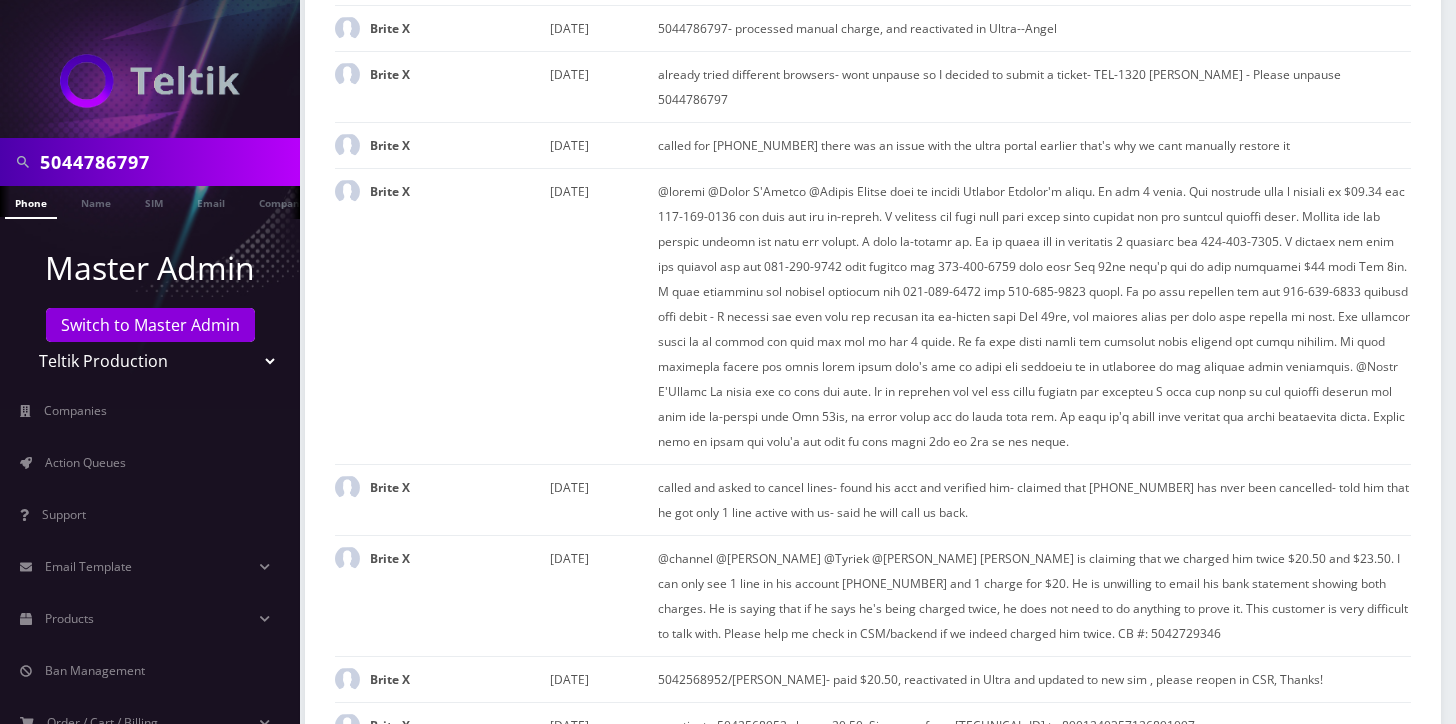 click at bounding box center [324, -129] 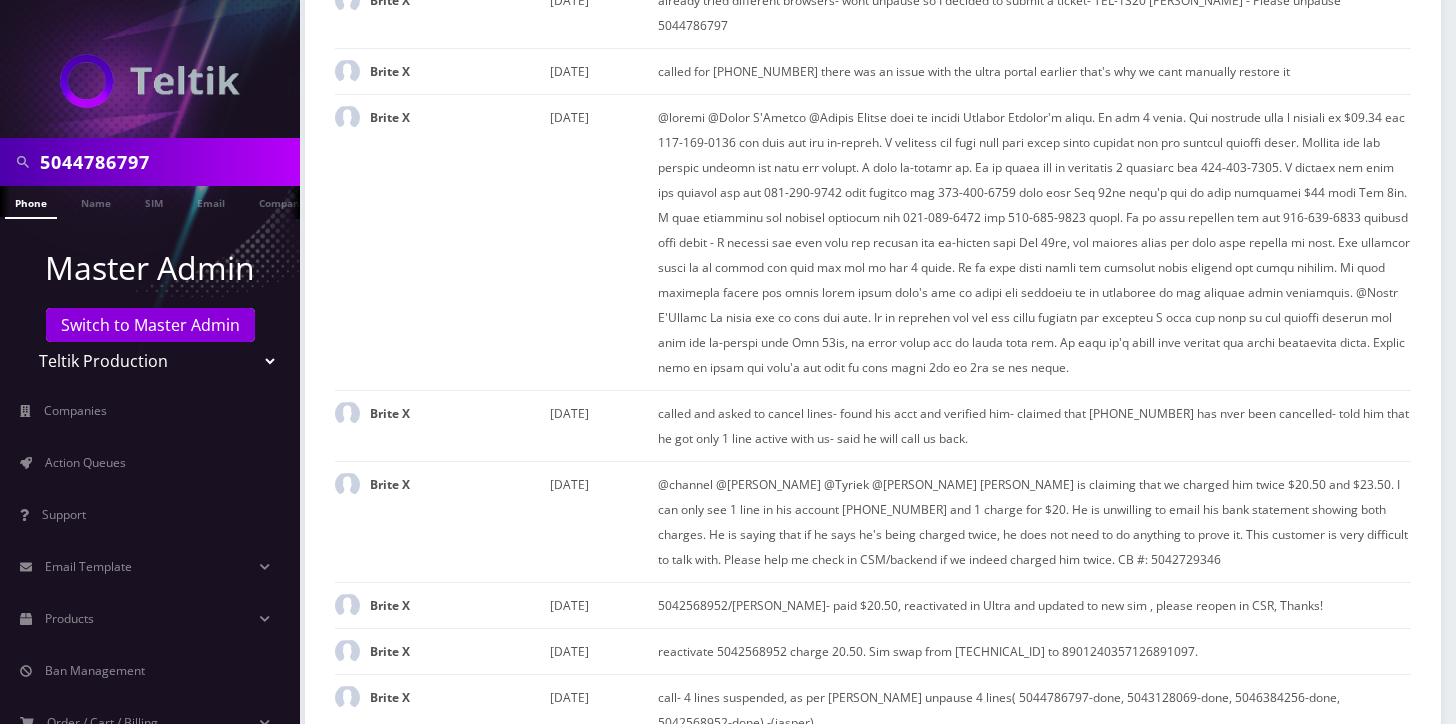 click at bounding box center [688, -244] 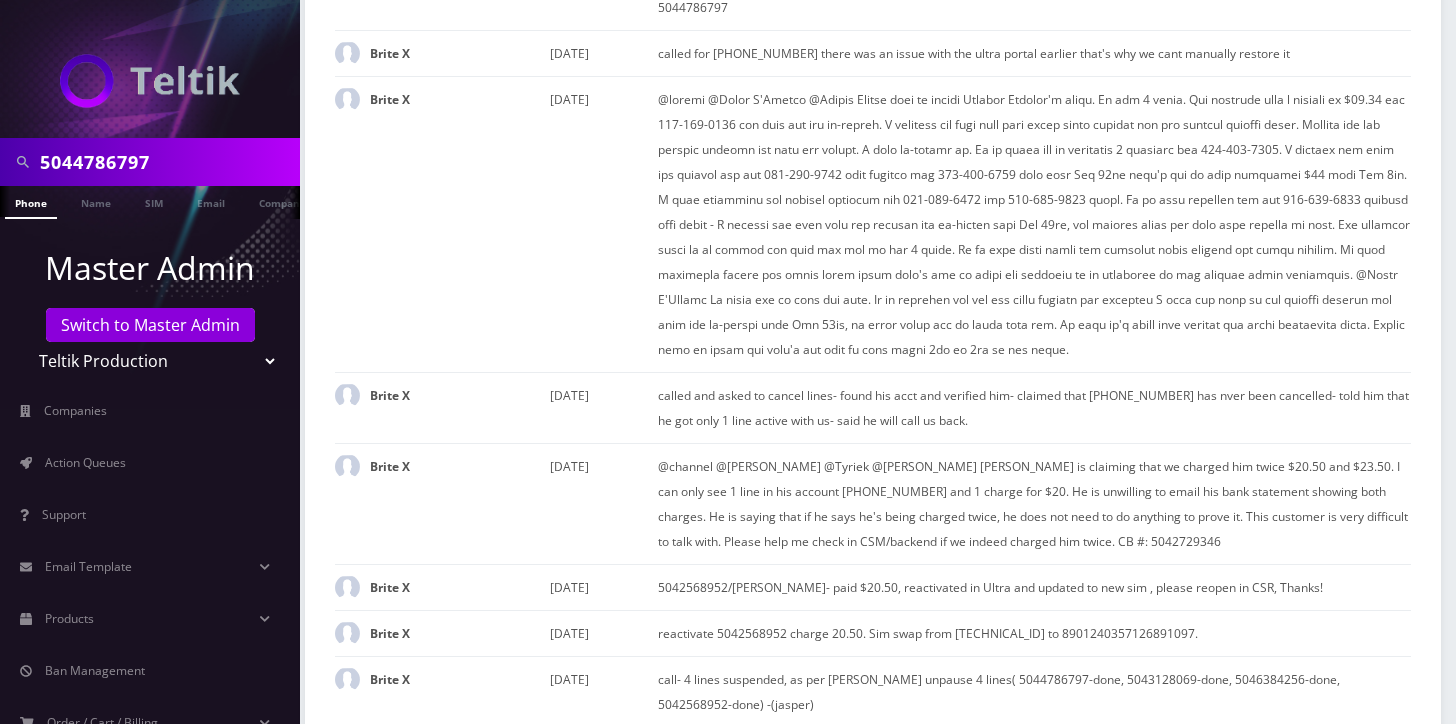 click on "5044786797" at bounding box center (167, 162) 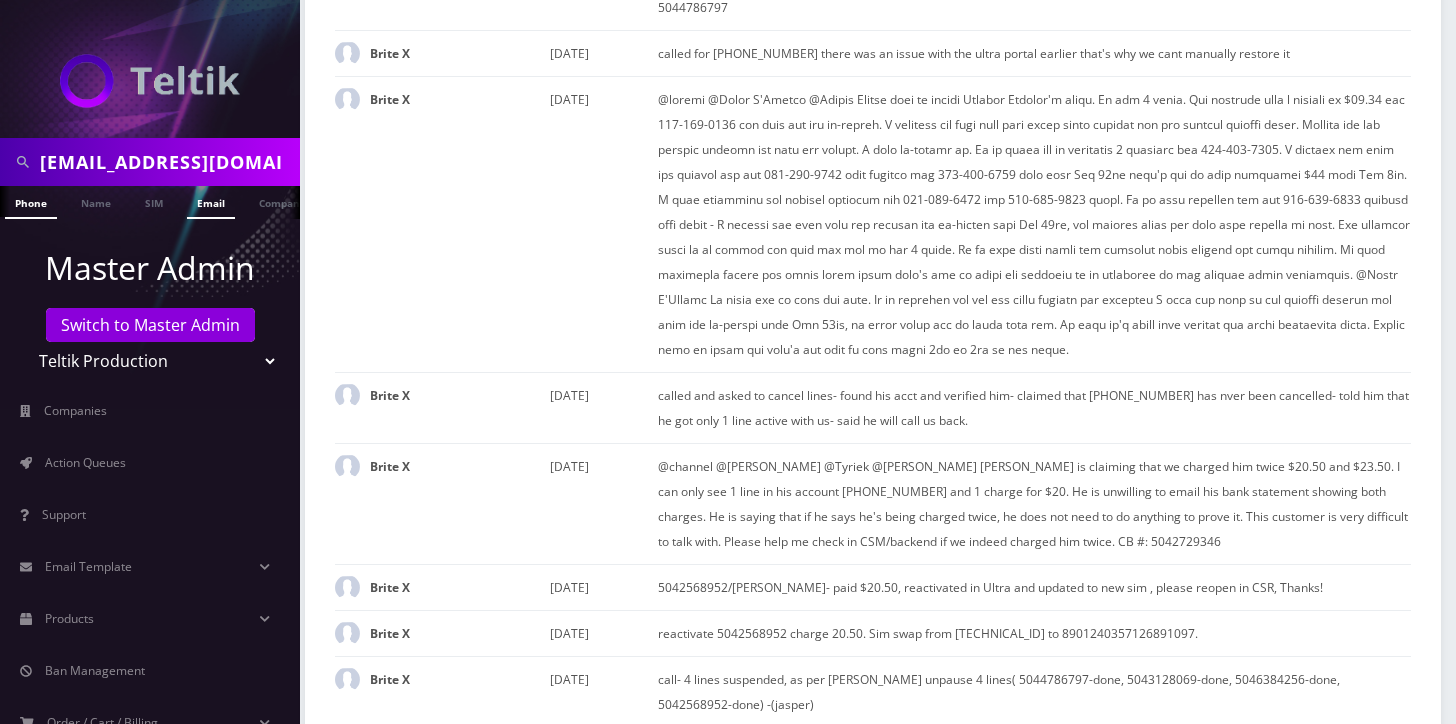 type on "[EMAIL_ADDRESS][DOMAIN_NAME]" 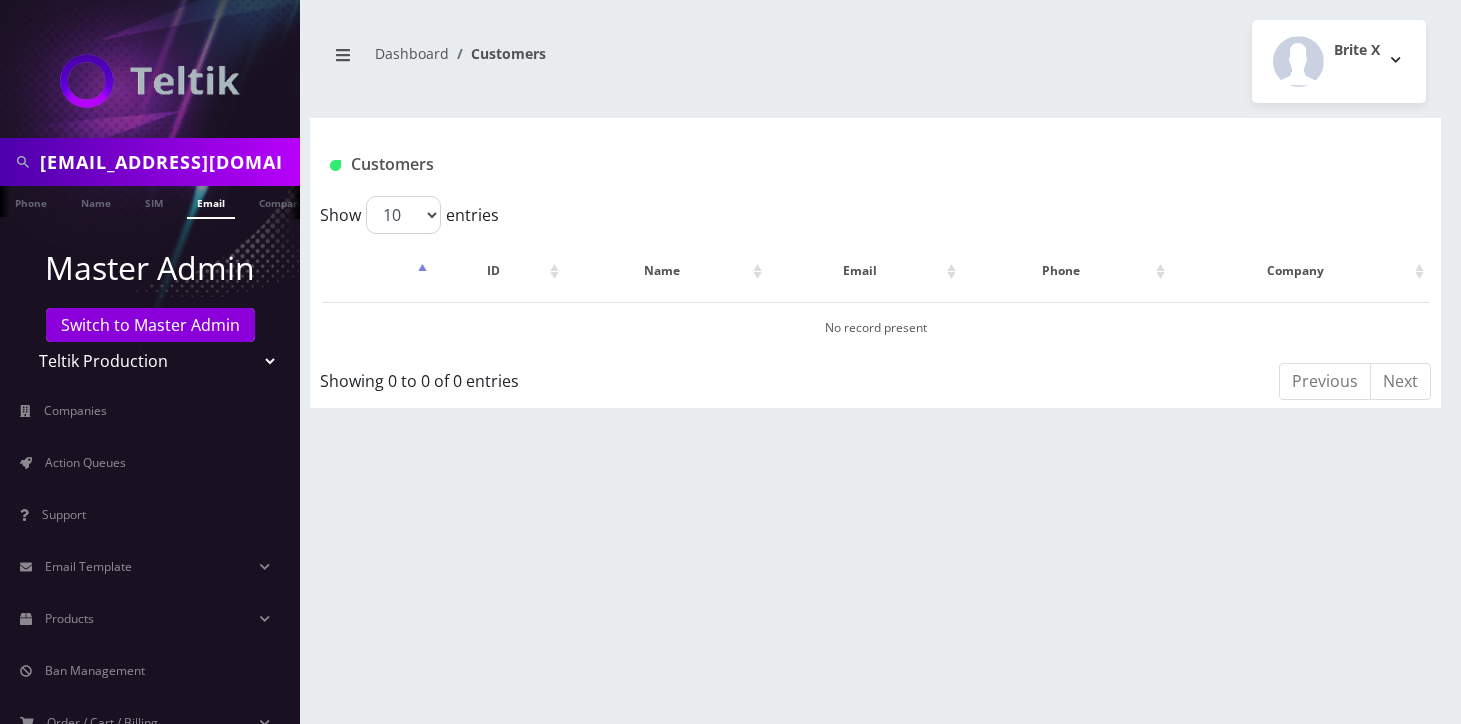 scroll, scrollTop: 0, scrollLeft: 0, axis: both 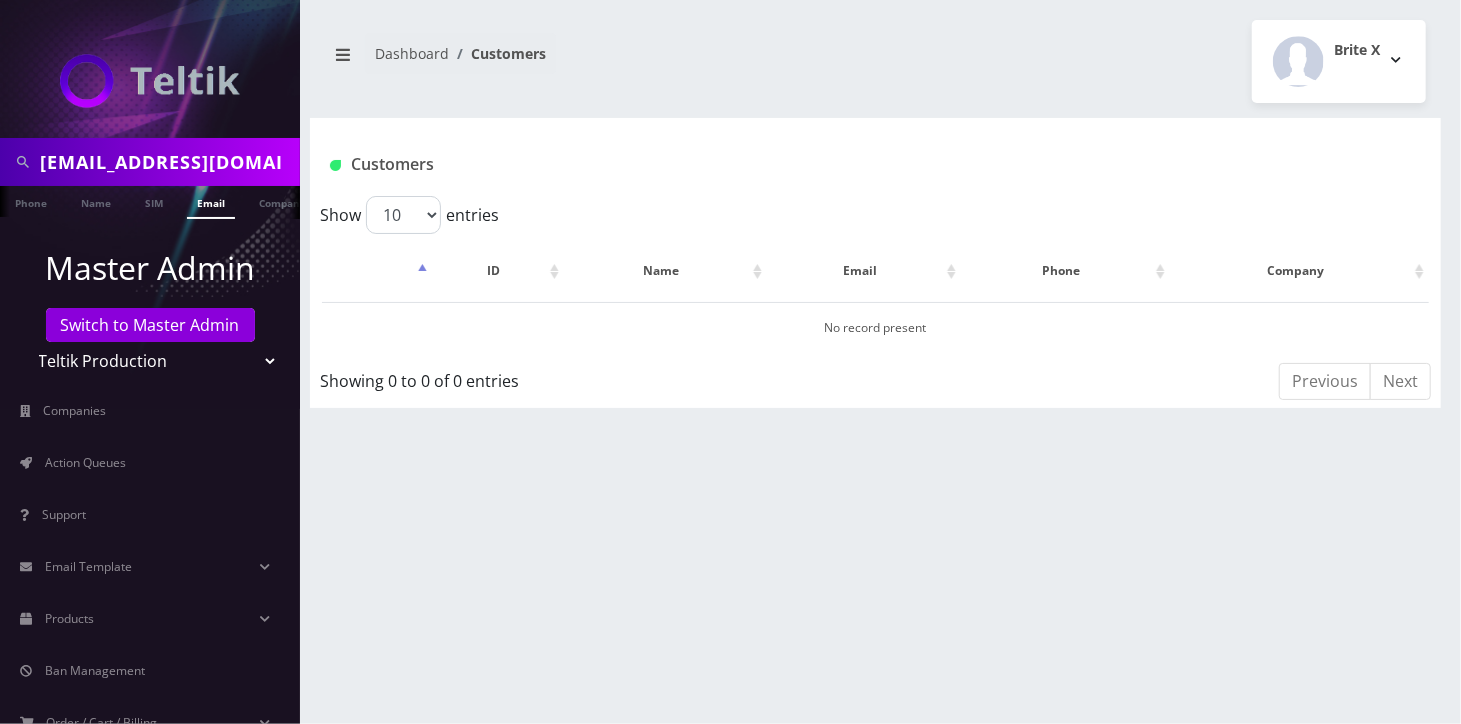 click on "Teltik Production
My Link Mobile
VennMobile
Unlimited Advanced LTE
[PERSON_NAME] Inc
DeafCell LLC
OneTouch GPS
Diamond Wireless LLC
All Choice Connect
Amcest Corp
IoT
Shluchim Assist
ConnectED Mobile
Innovative Communications
Home Away Secure
SIM Call Connecten Internet [PERSON_NAME]" at bounding box center [150, 361] 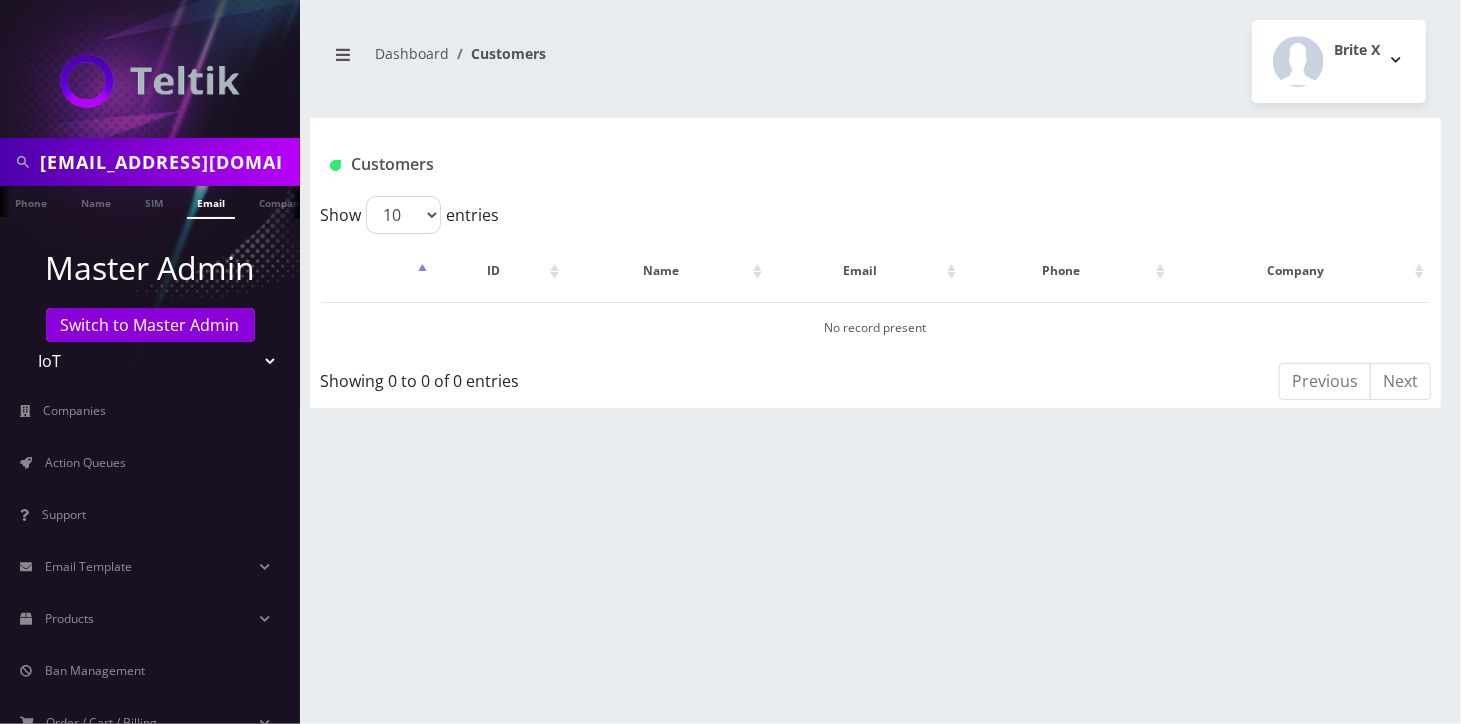 click on "Teltik Production
My Link Mobile
VennMobile
Unlimited Advanced LTE
[PERSON_NAME] Inc
DeafCell LLC
OneTouch GPS
Diamond Wireless LLC
All Choice Connect
Amcest Corp
IoT
Shluchim Assist
ConnectED Mobile
Innovative Communications
Home Away Secure
SIM Call Connecten Internet [PERSON_NAME]" at bounding box center [150, 361] 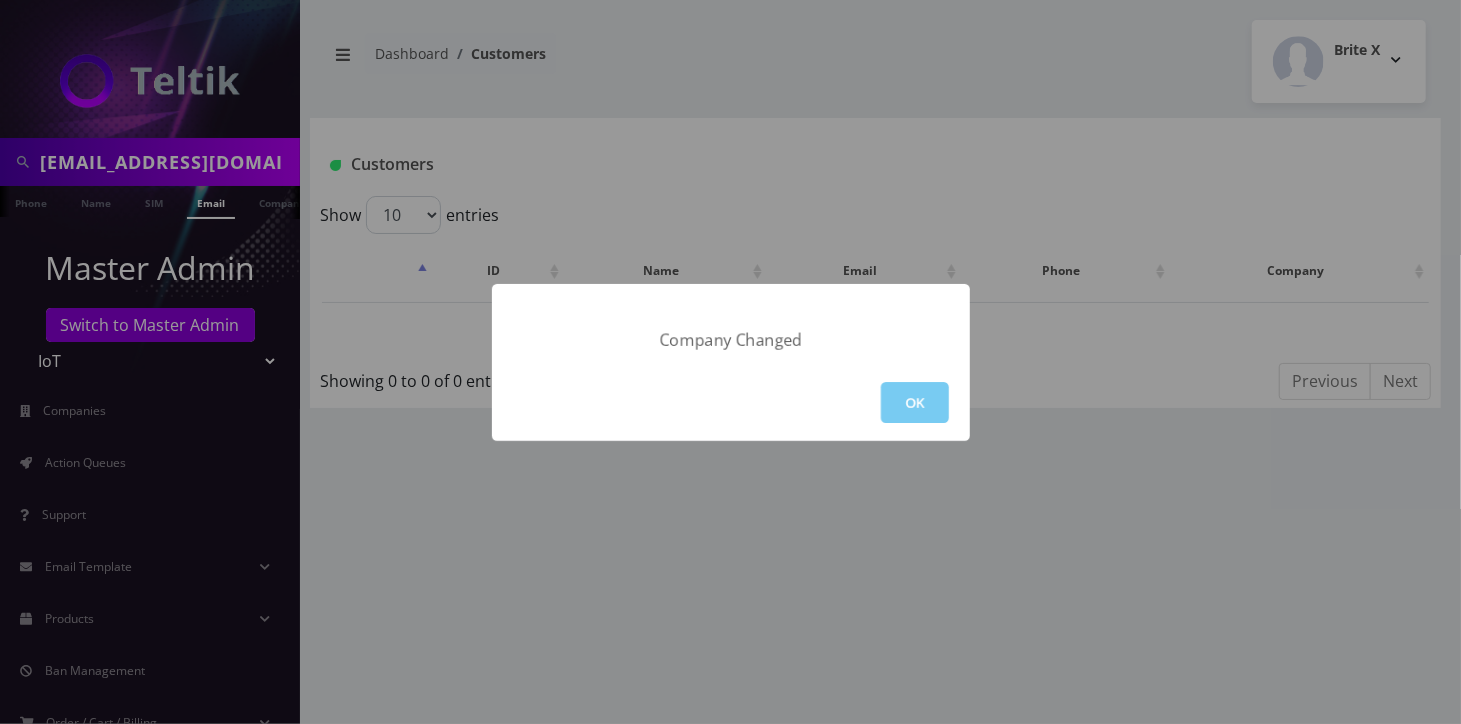 click on "OK" at bounding box center (915, 402) 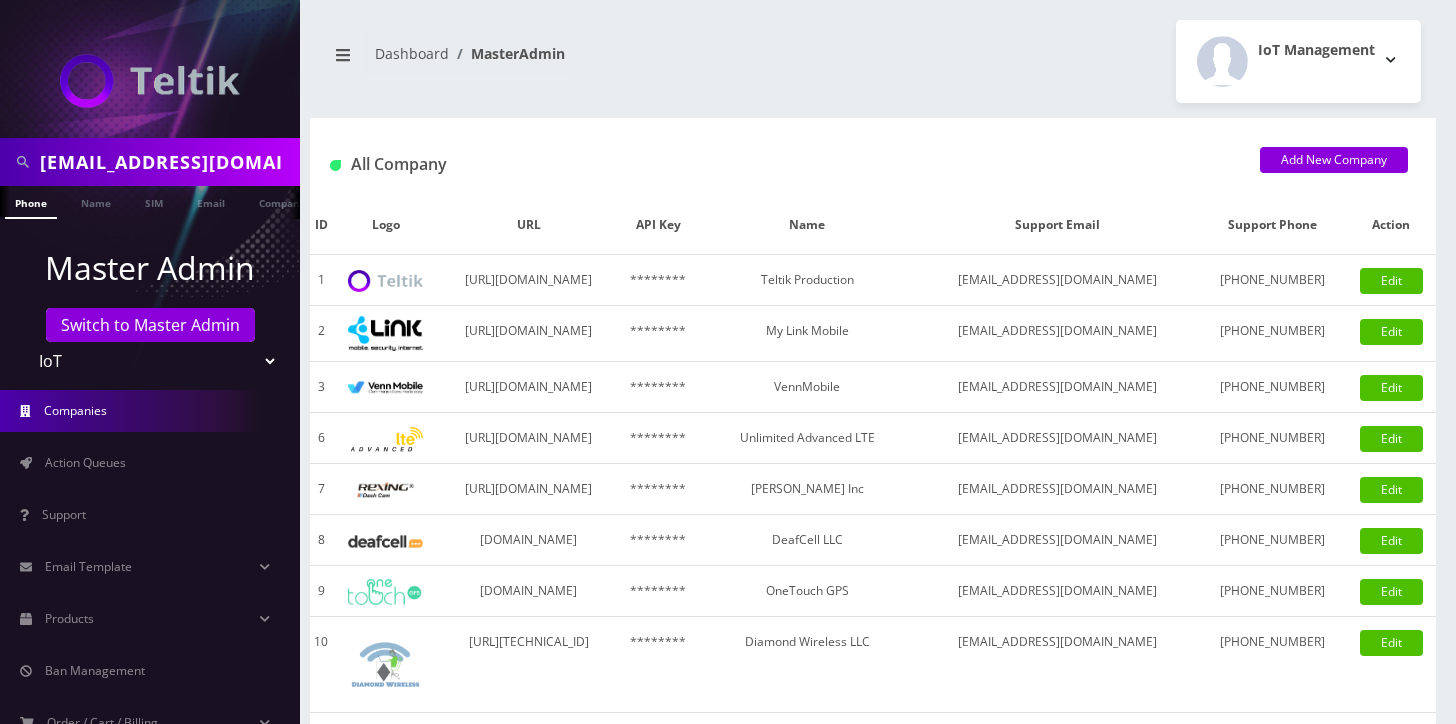 click on "Email" at bounding box center (211, 201) 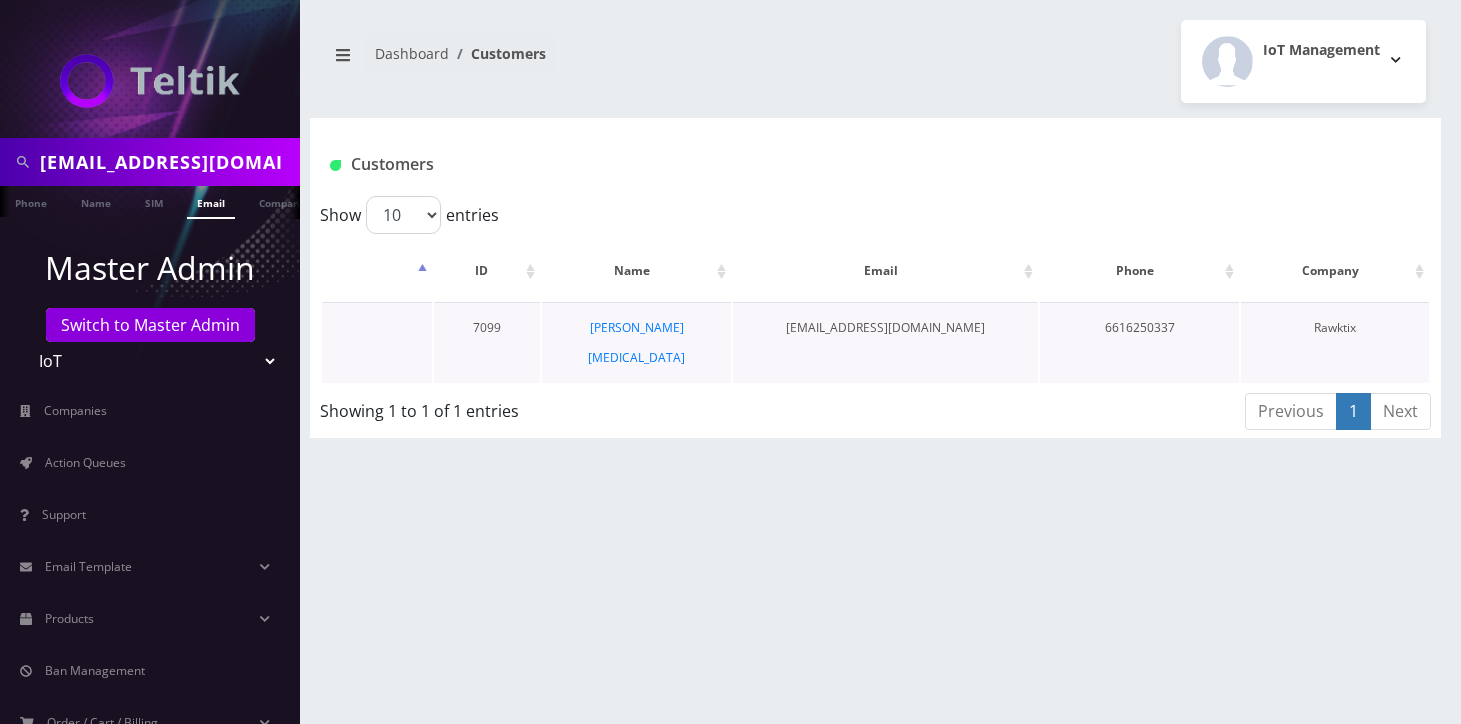 scroll, scrollTop: 0, scrollLeft: 0, axis: both 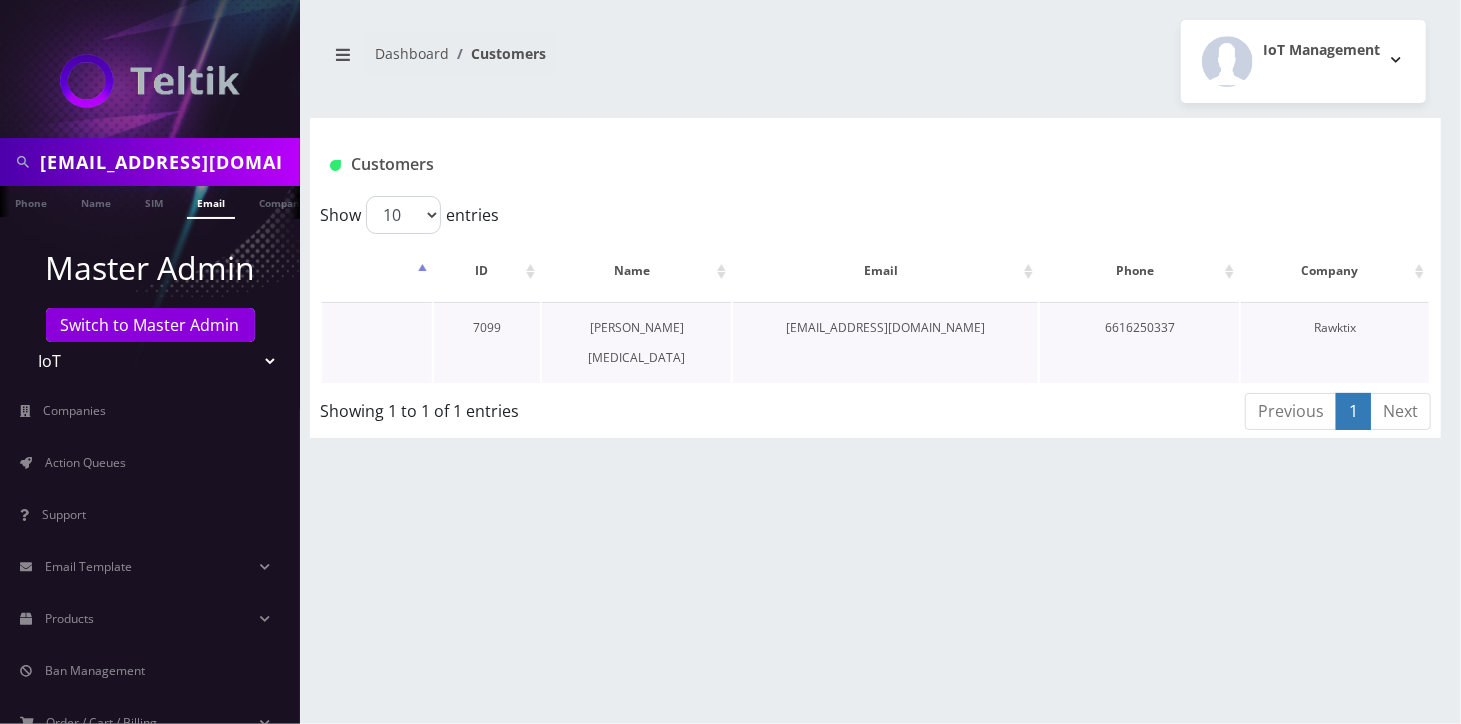 click on "[PERSON_NAME][MEDICAL_DATA]" at bounding box center [636, 342] 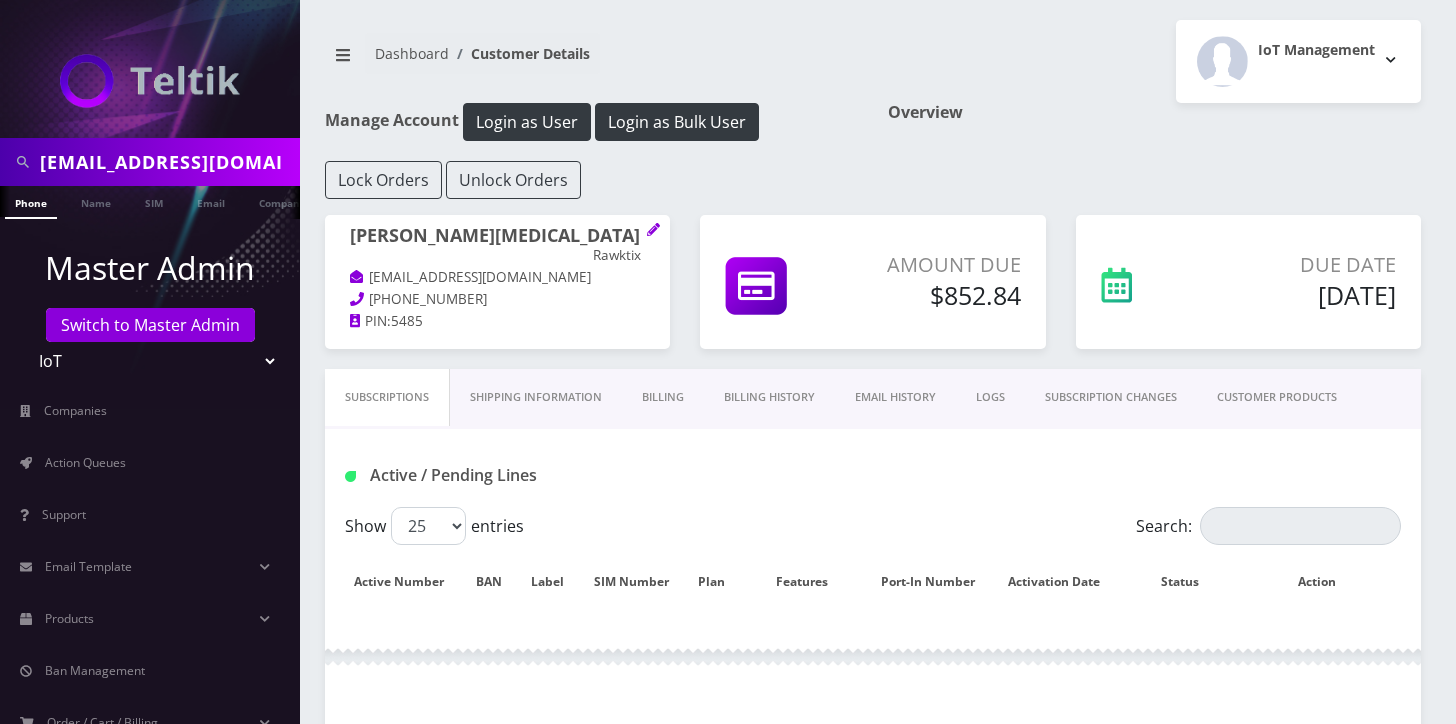 scroll, scrollTop: 0, scrollLeft: 0, axis: both 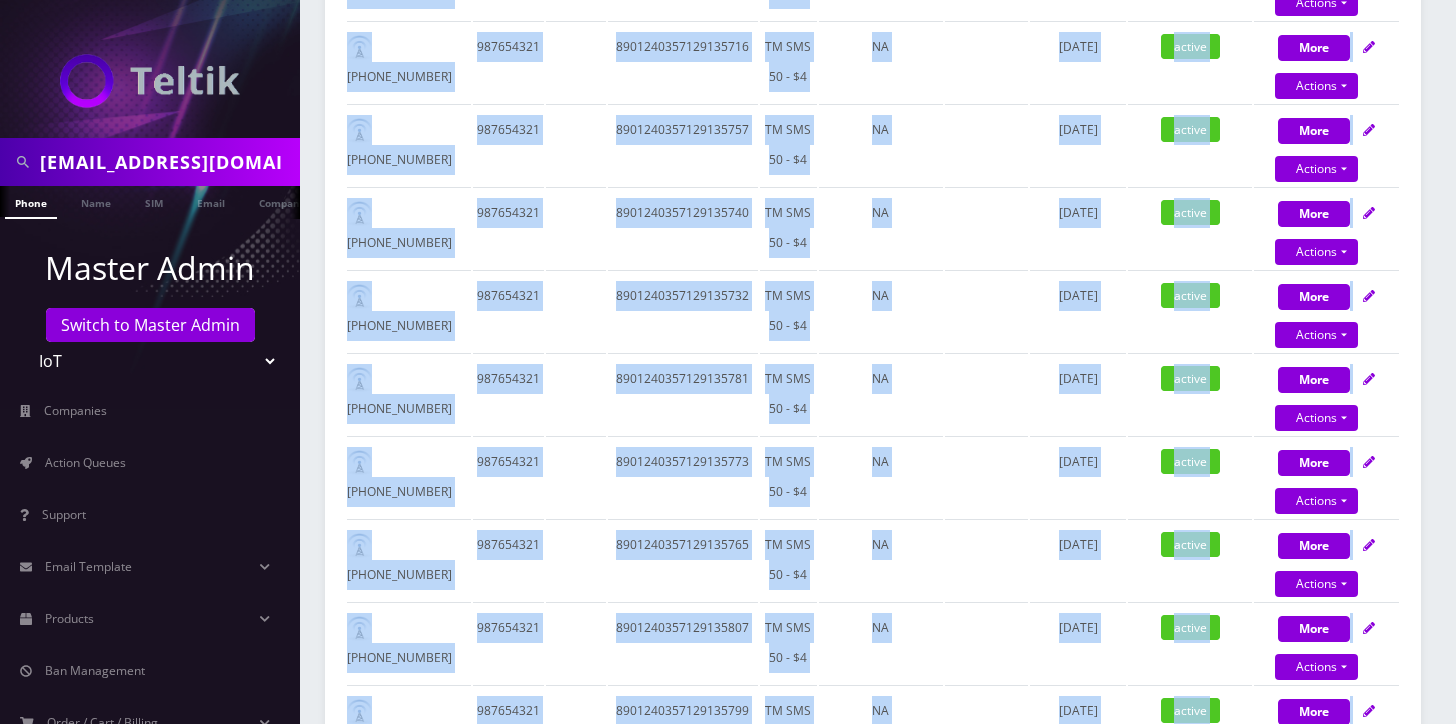 drag, startPoint x: 725, startPoint y: 791, endPoint x: 726, endPoint y: 809, distance: 18.027756 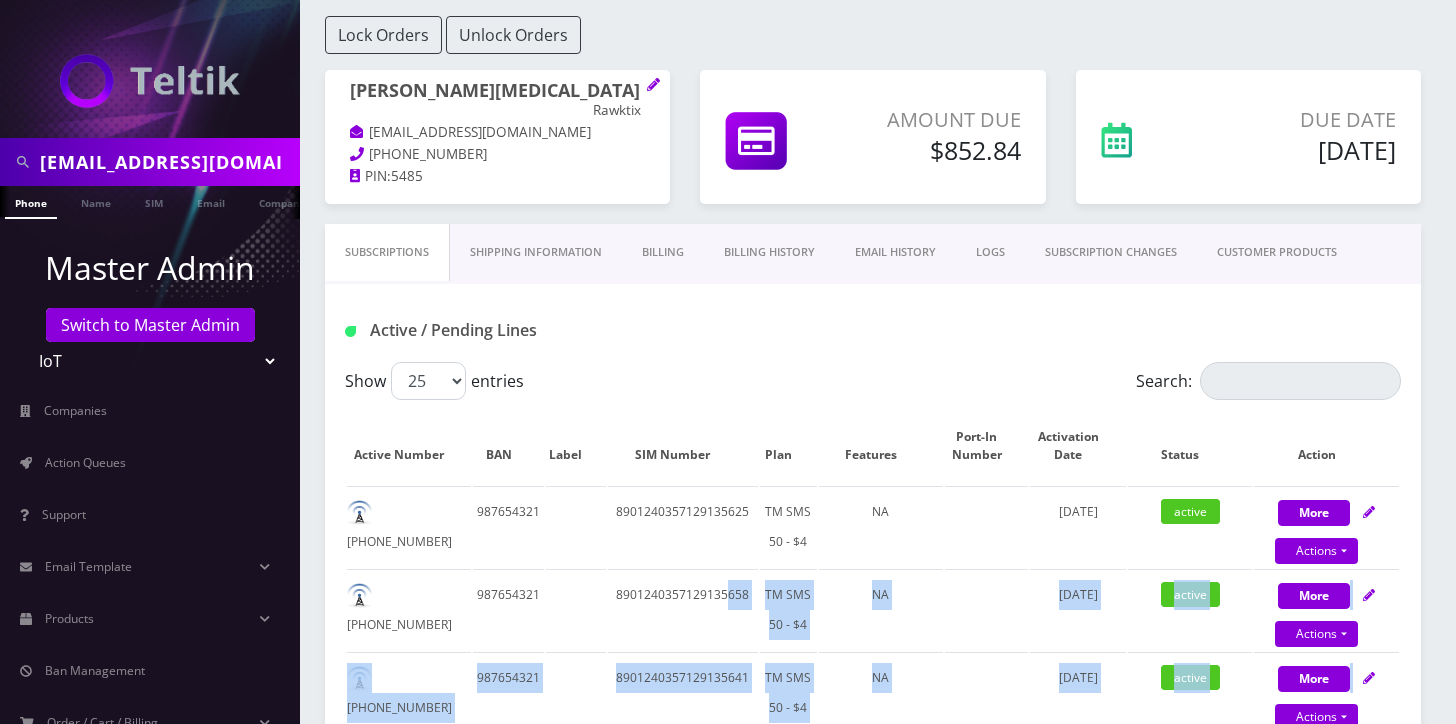 scroll, scrollTop: 0, scrollLeft: 0, axis: both 